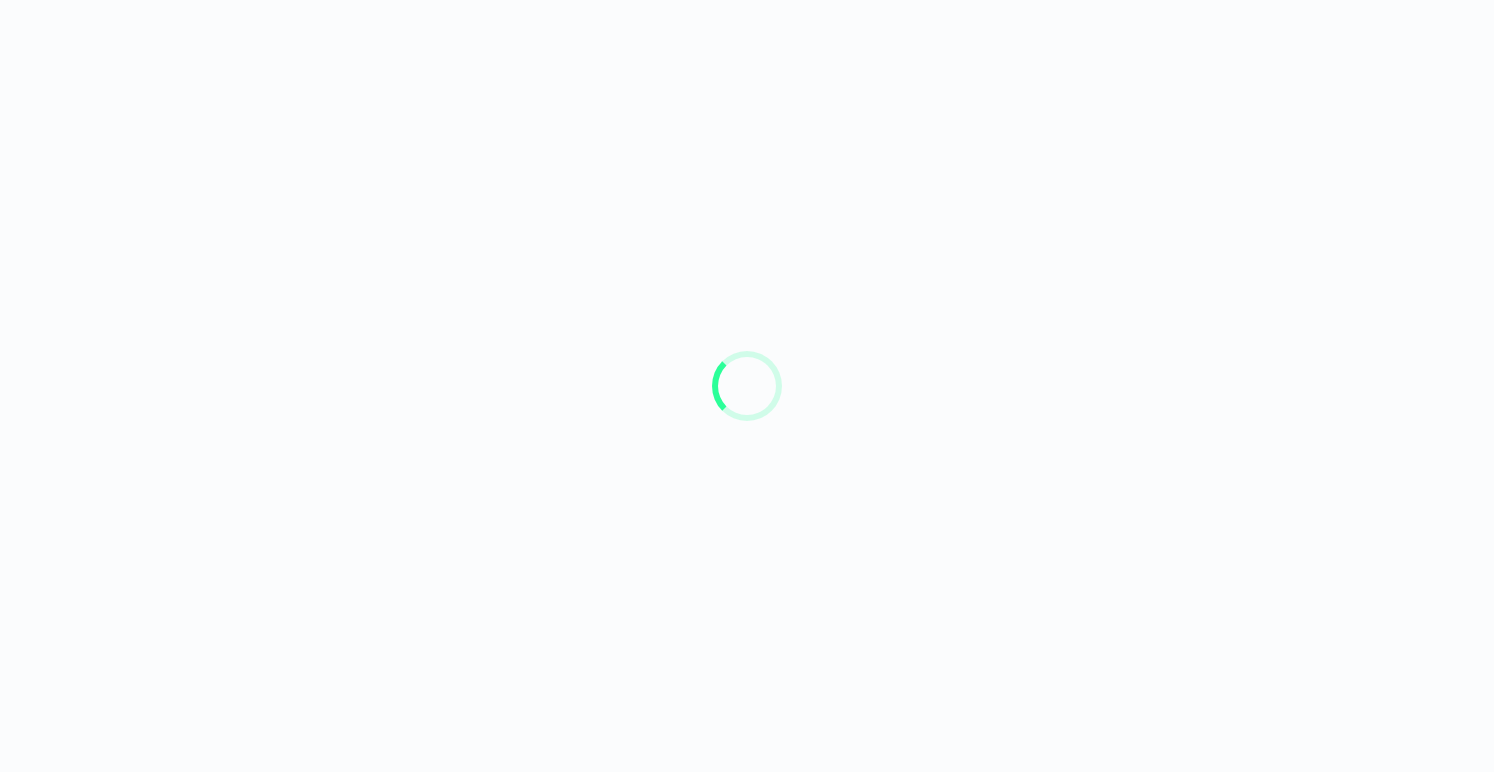 scroll, scrollTop: 0, scrollLeft: 0, axis: both 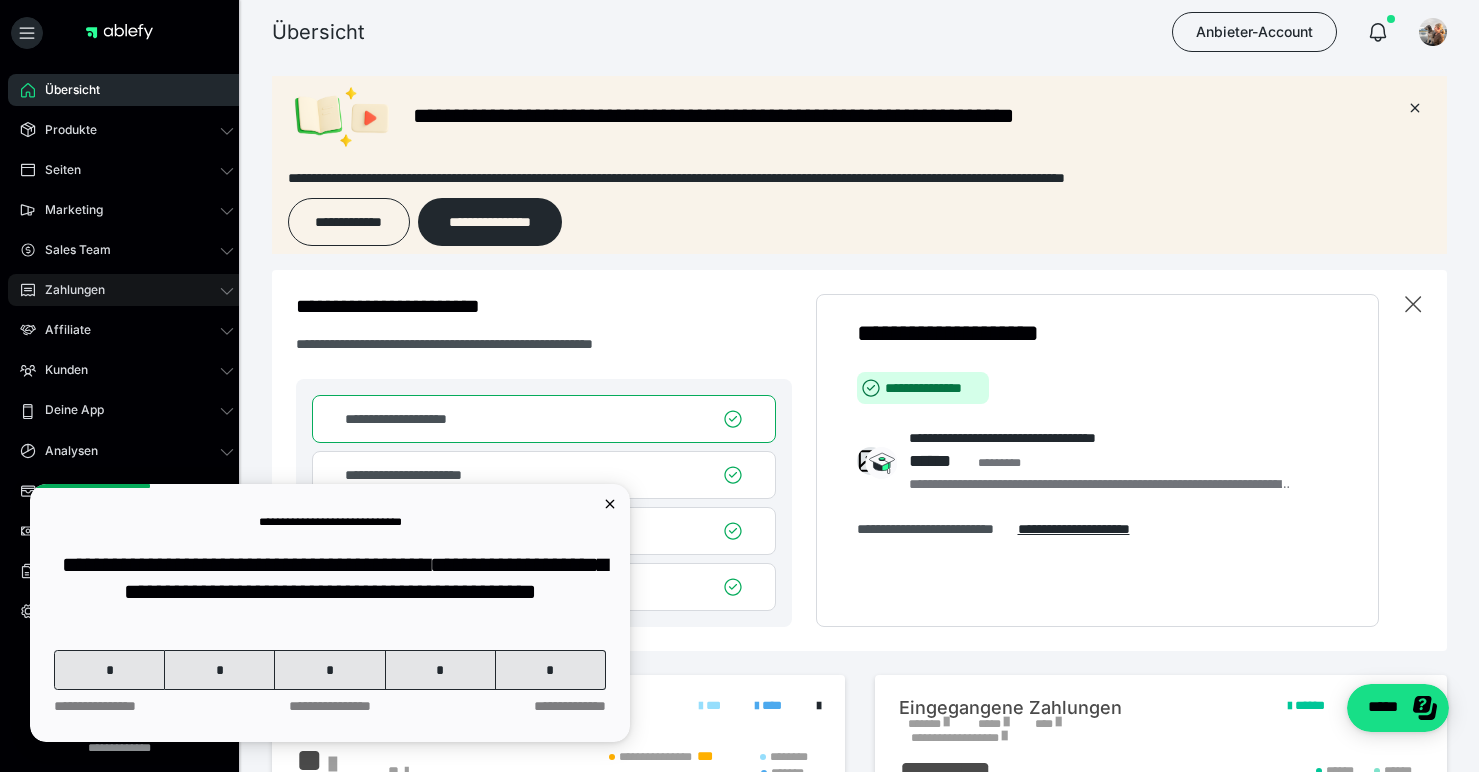 click on "Zahlungen" at bounding box center [68, 290] 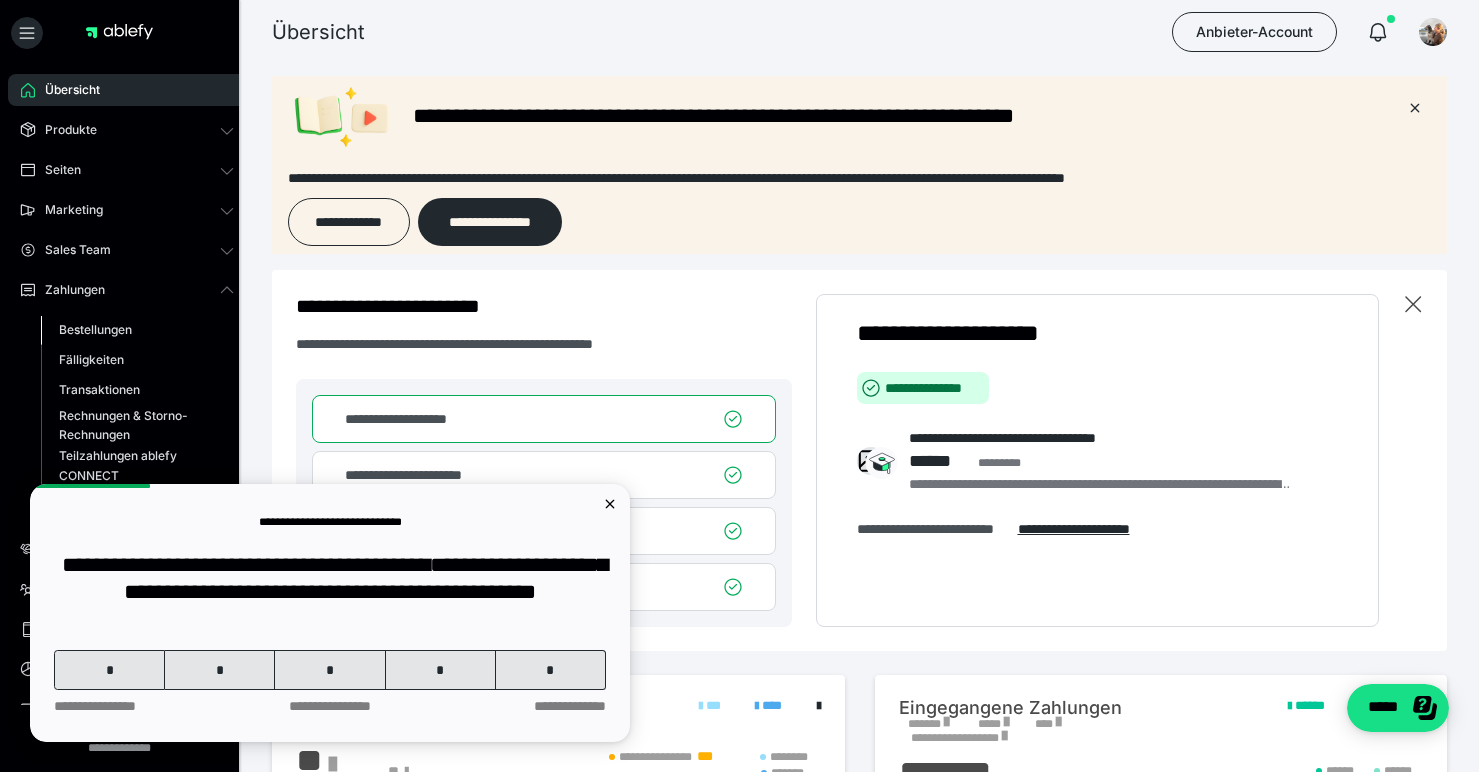 click on "Bestellungen" at bounding box center [95, 329] 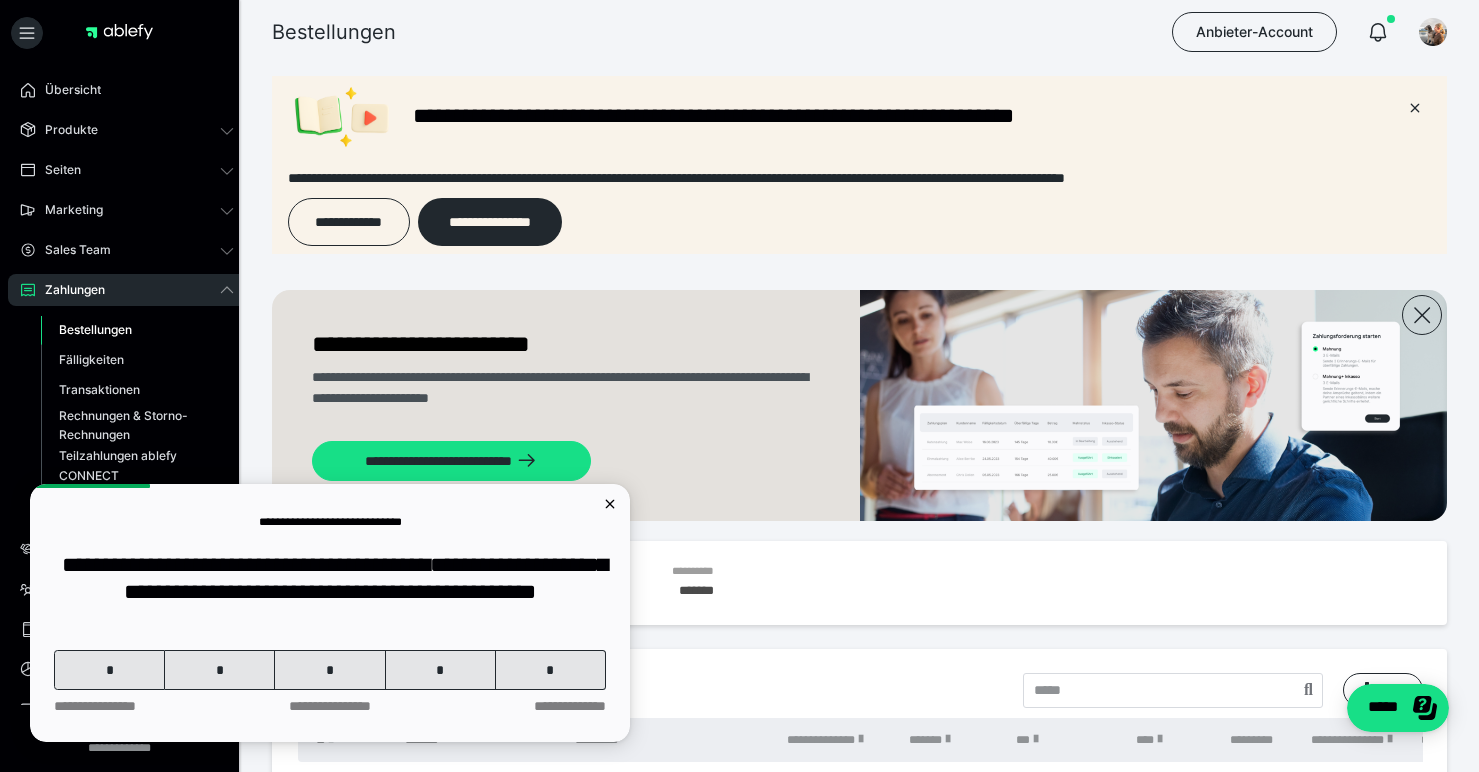 scroll, scrollTop: 0, scrollLeft: 0, axis: both 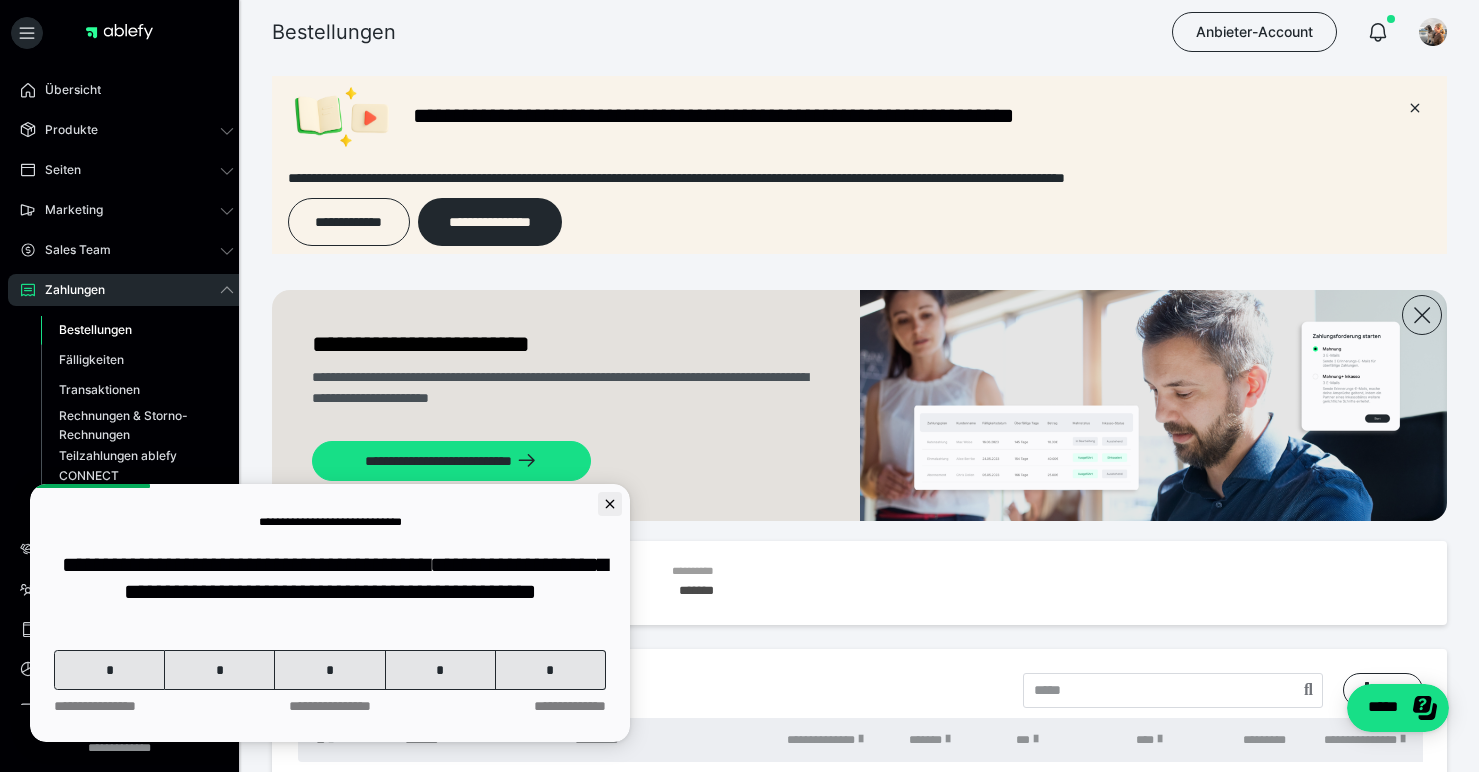 click at bounding box center [610, 504] 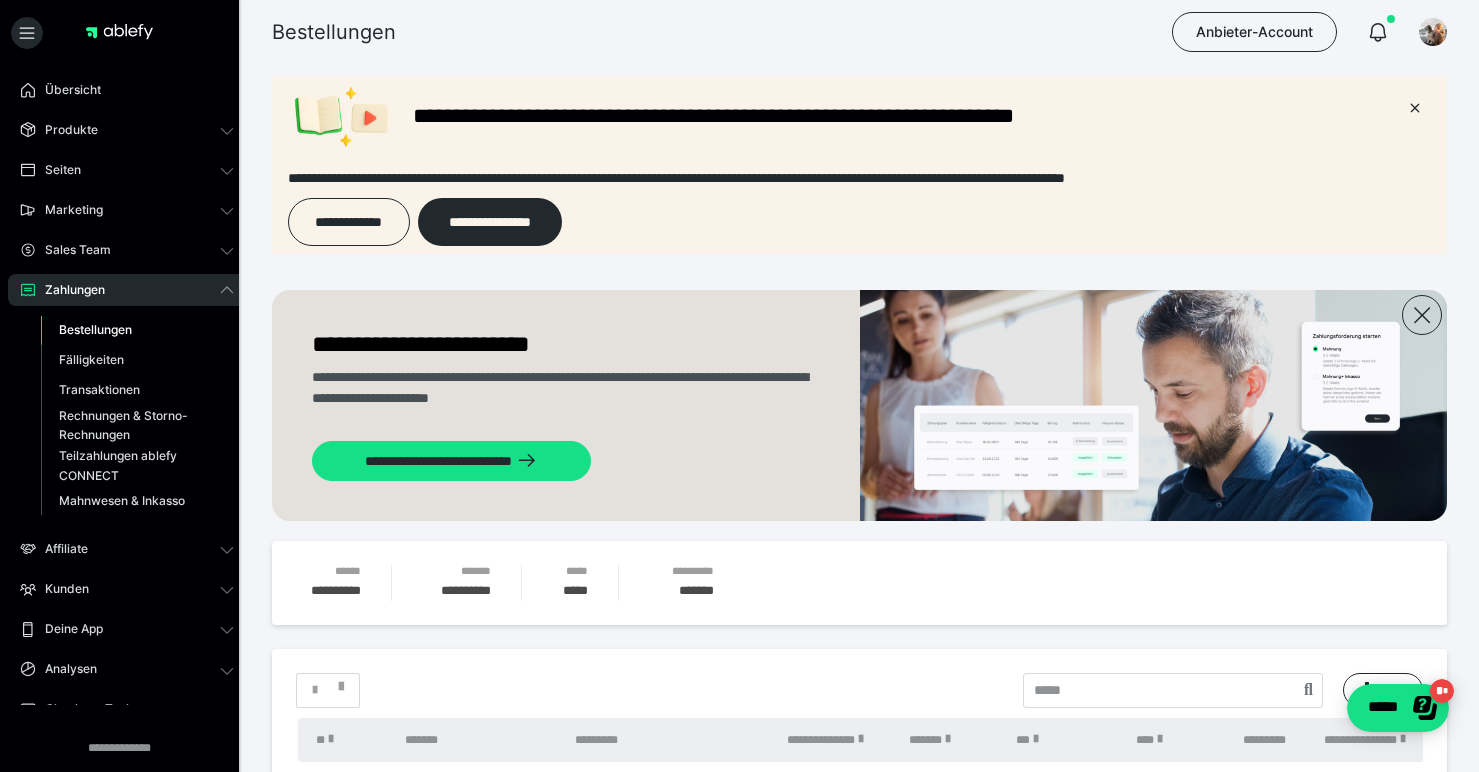 scroll, scrollTop: 0, scrollLeft: 0, axis: both 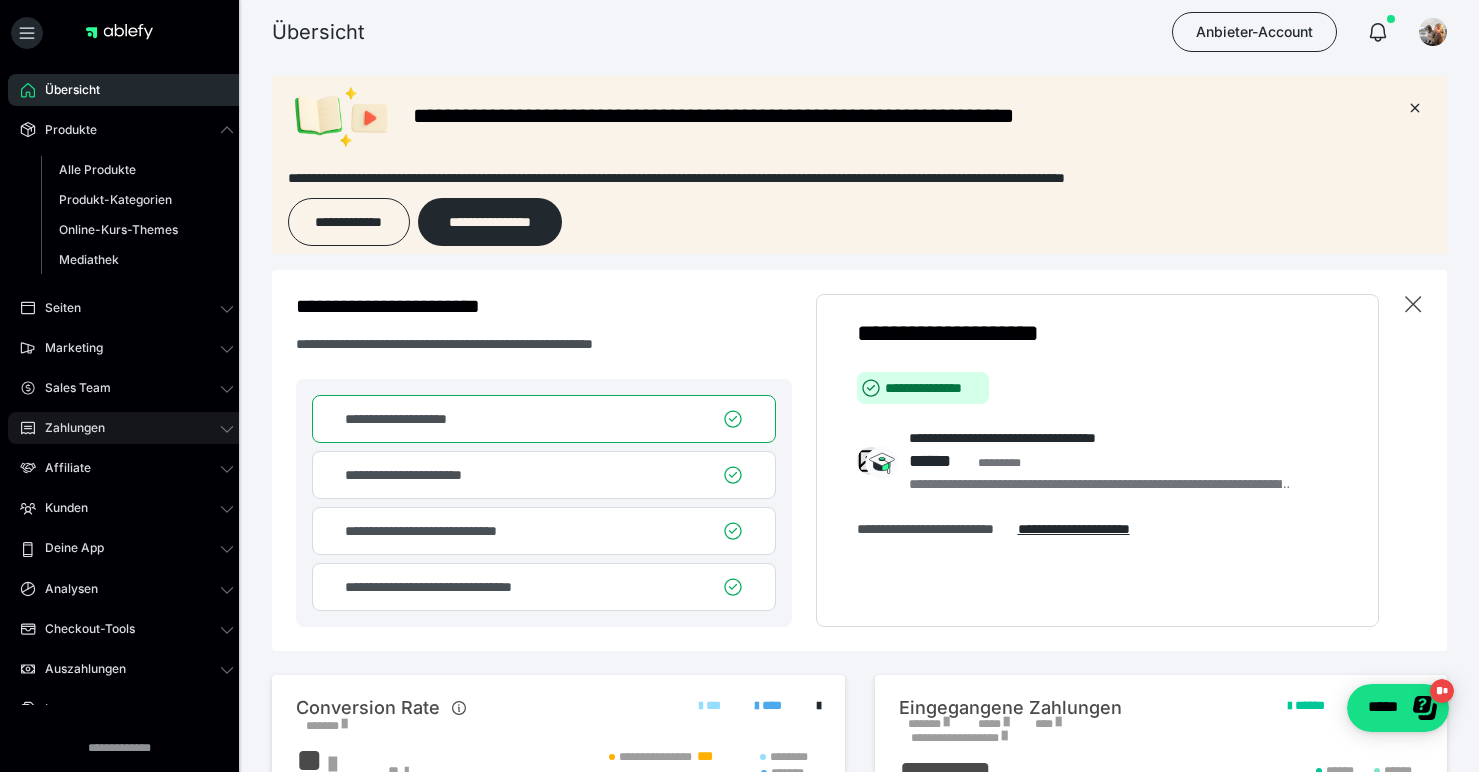 click on "Zahlungen" at bounding box center [127, 428] 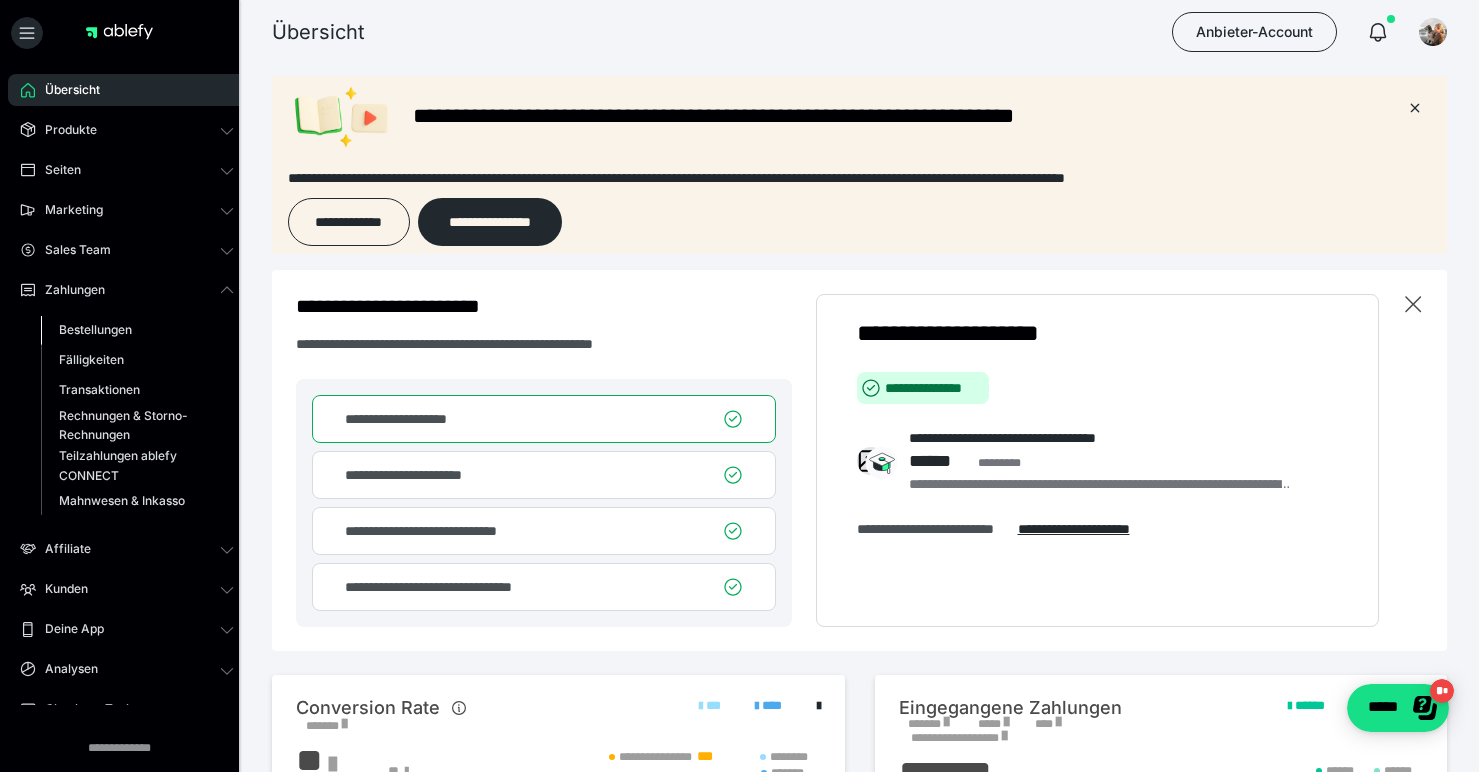 click on "Bestellungen" at bounding box center (95, 329) 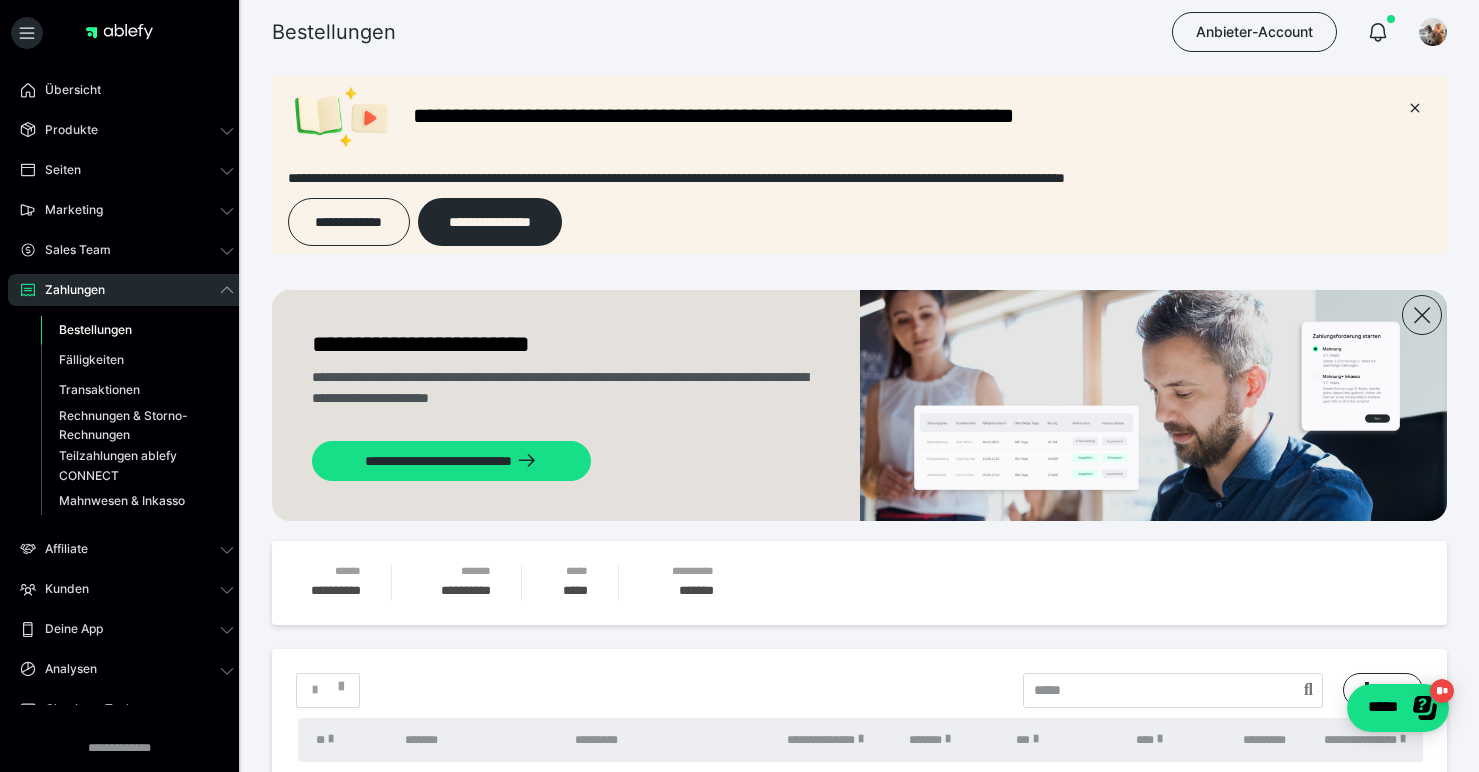 scroll, scrollTop: 0, scrollLeft: 0, axis: both 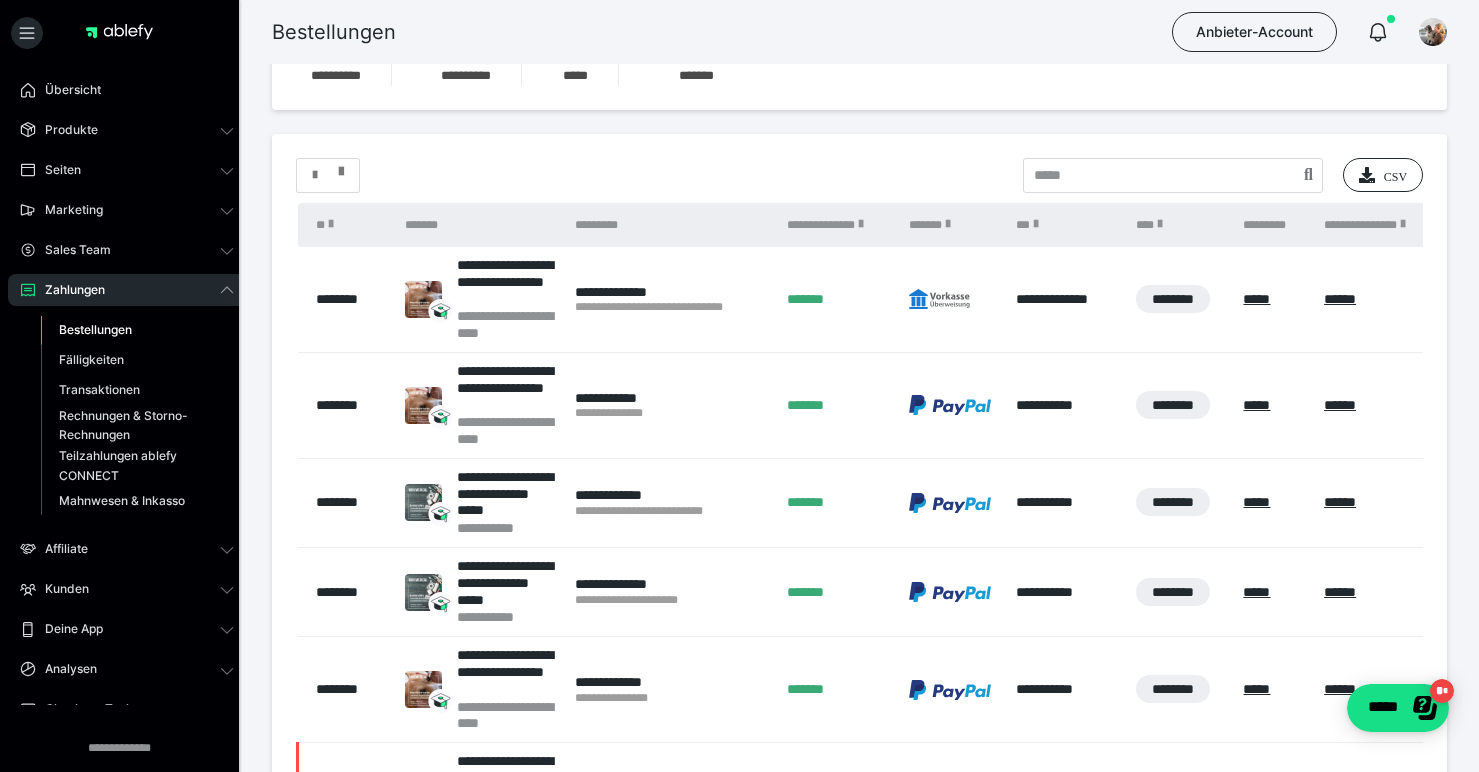 click at bounding box center [341, 167] 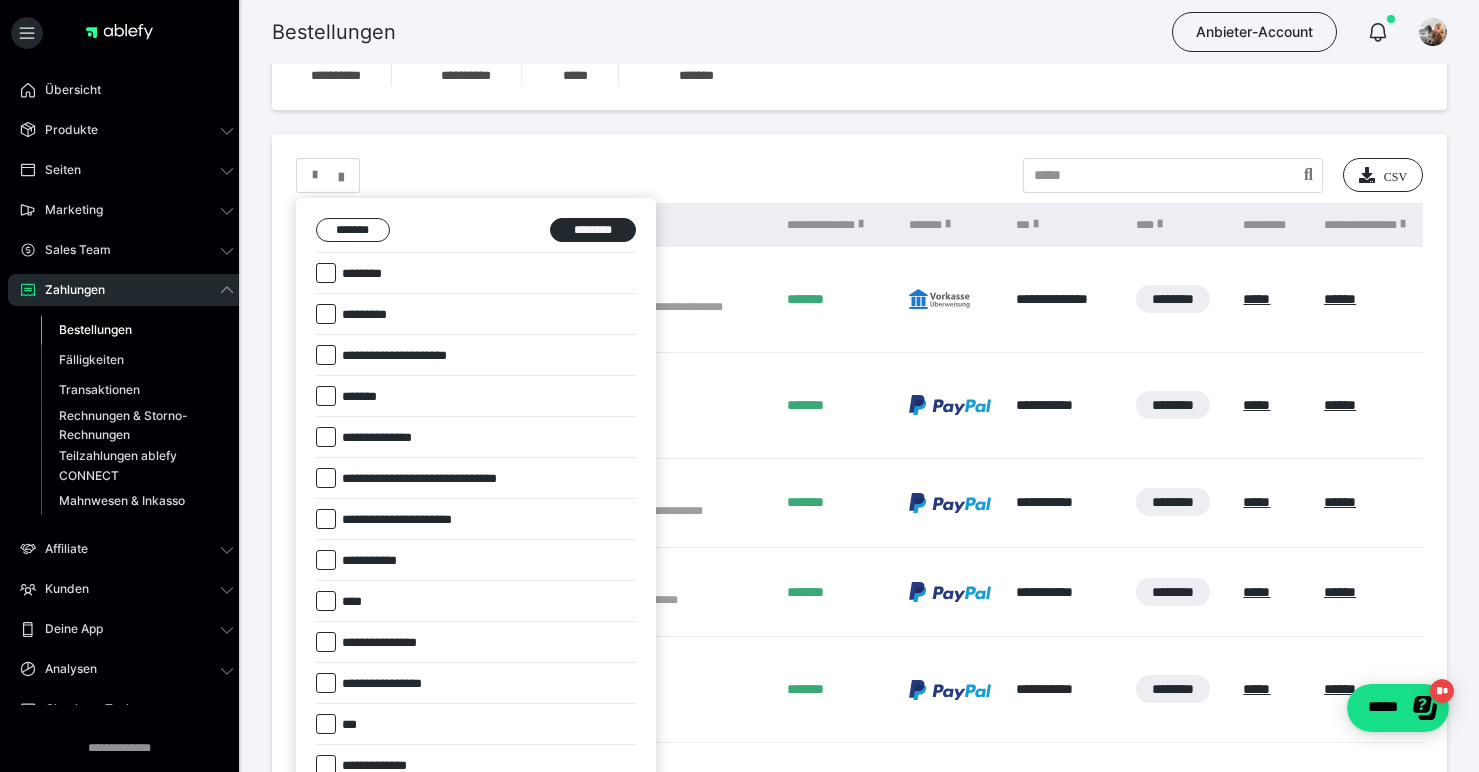 click at bounding box center [326, 560] 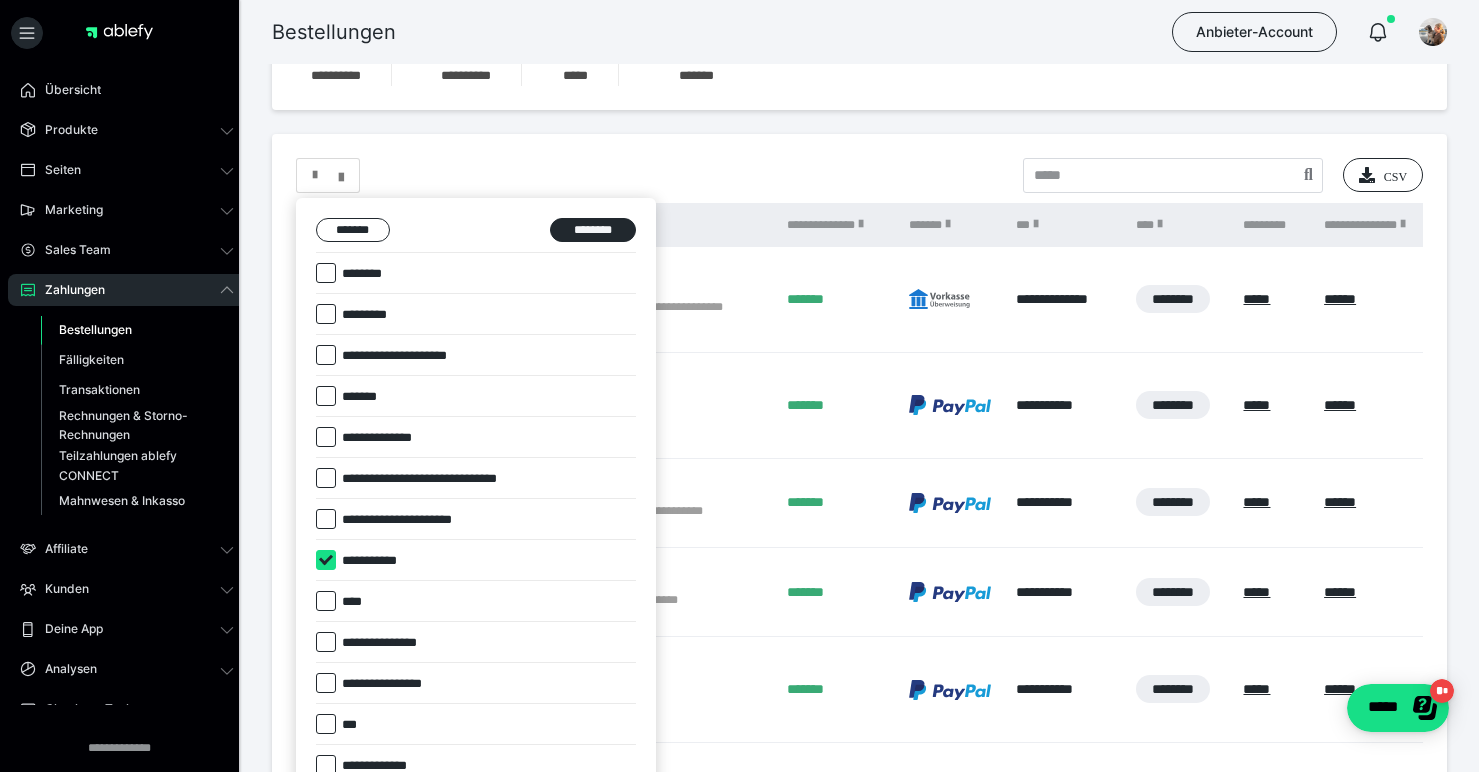 checkbox on "****" 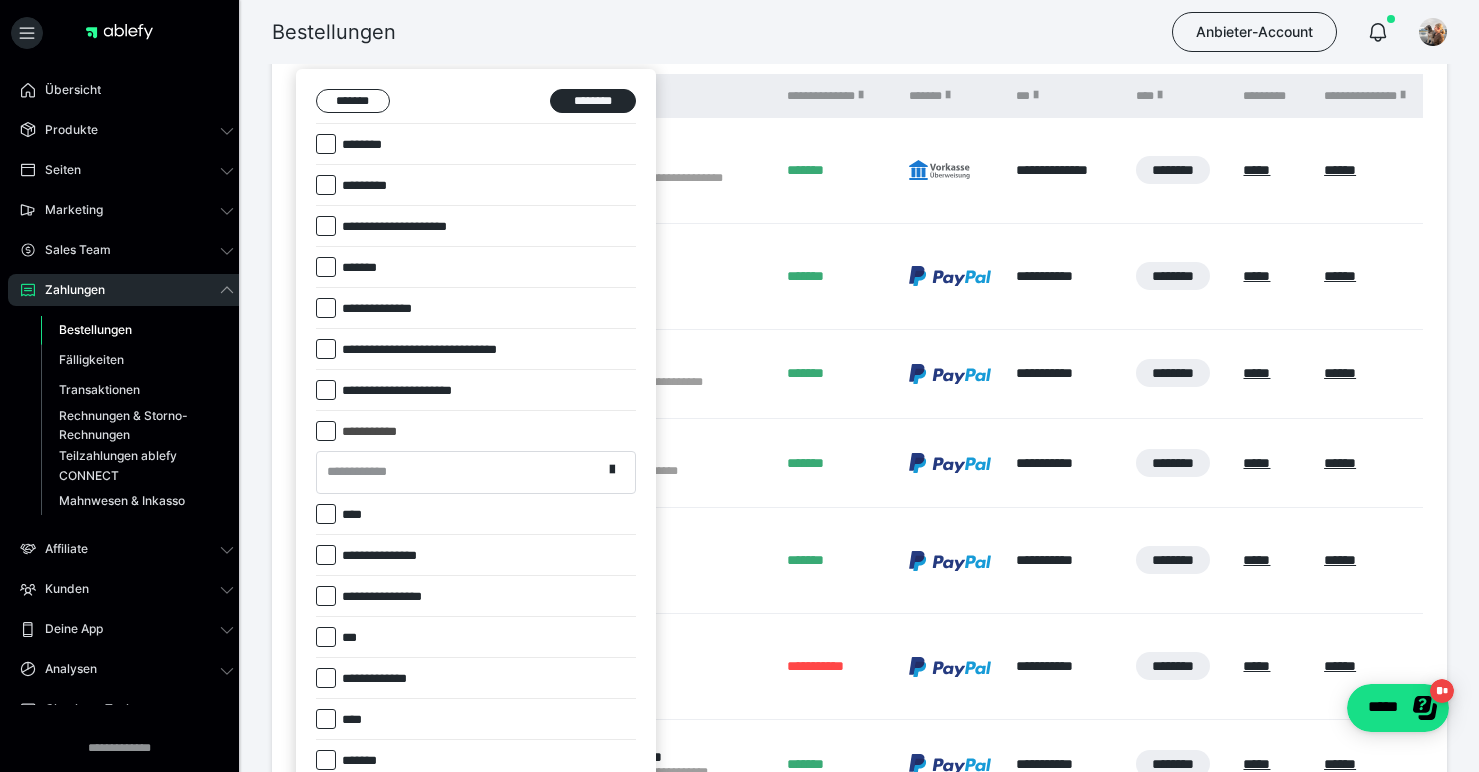 scroll, scrollTop: 734, scrollLeft: 0, axis: vertical 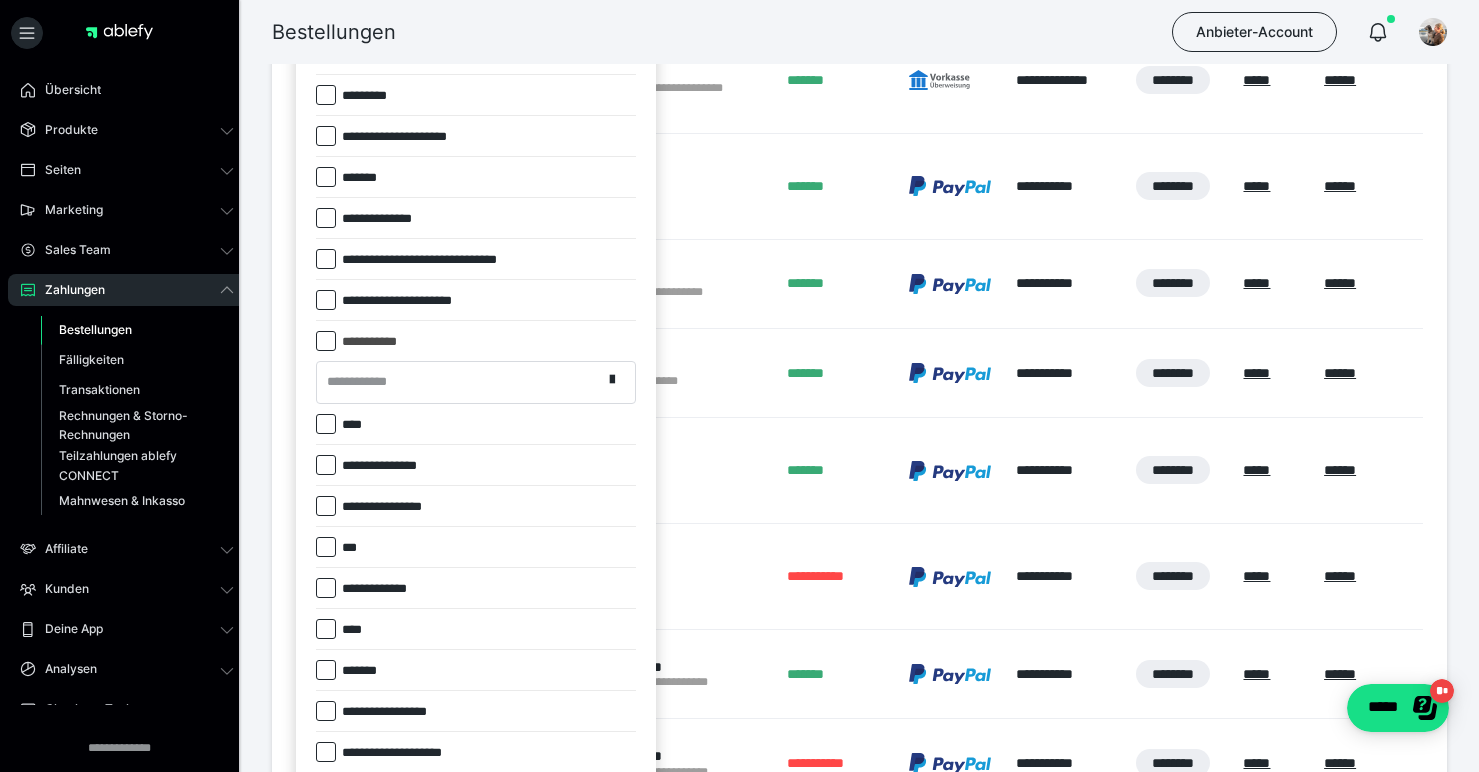 click on "**********" at bounding box center (459, 382) 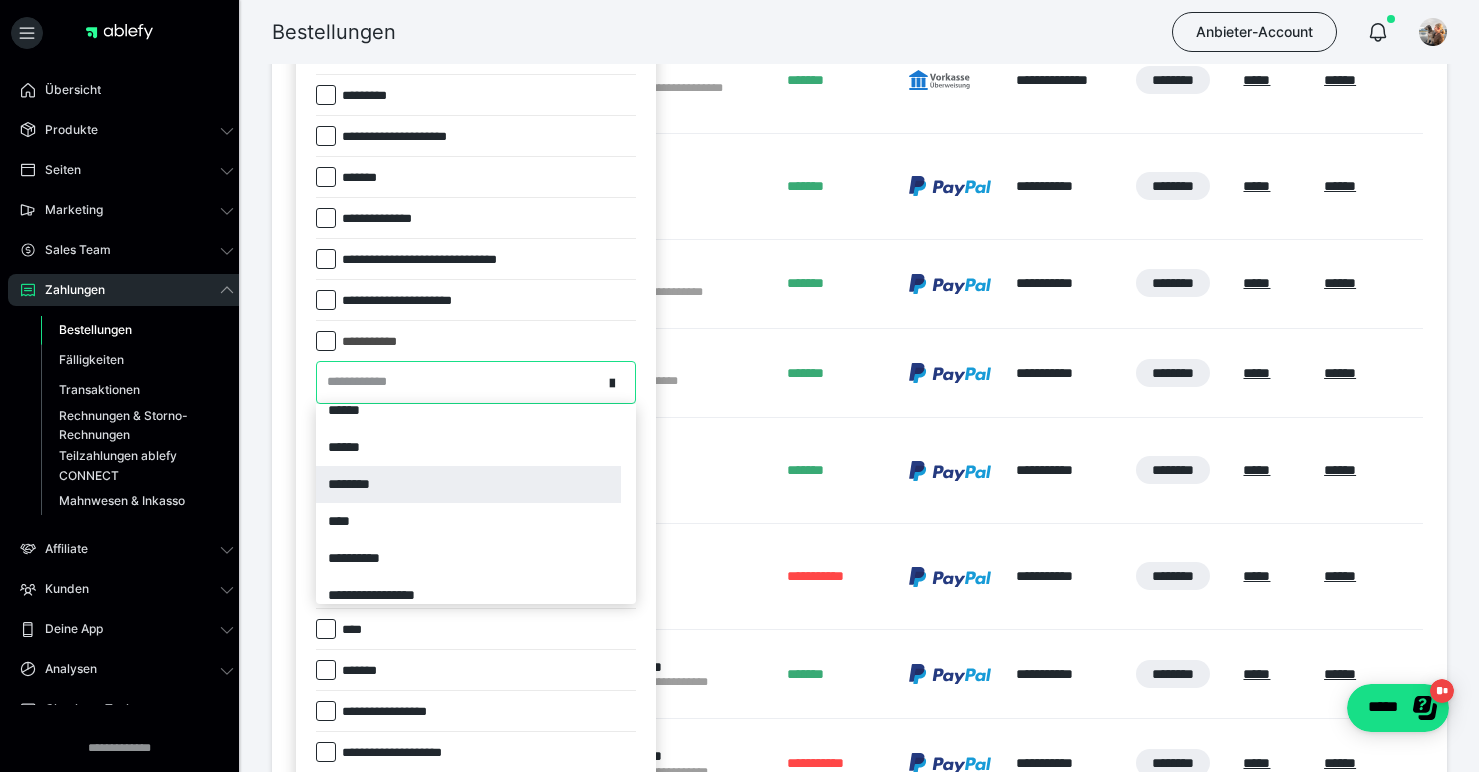 scroll, scrollTop: 124, scrollLeft: 0, axis: vertical 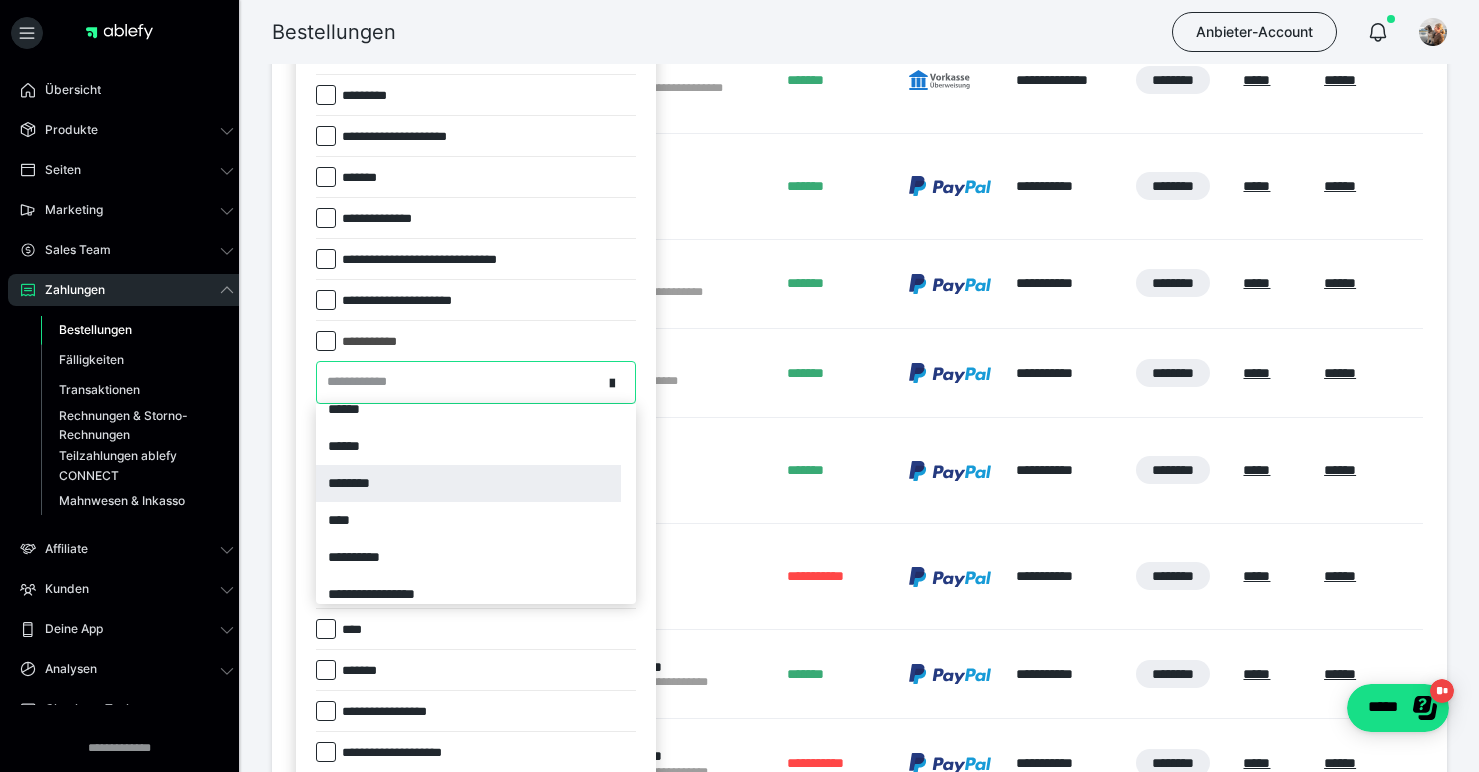 click on "********" at bounding box center (468, 483) 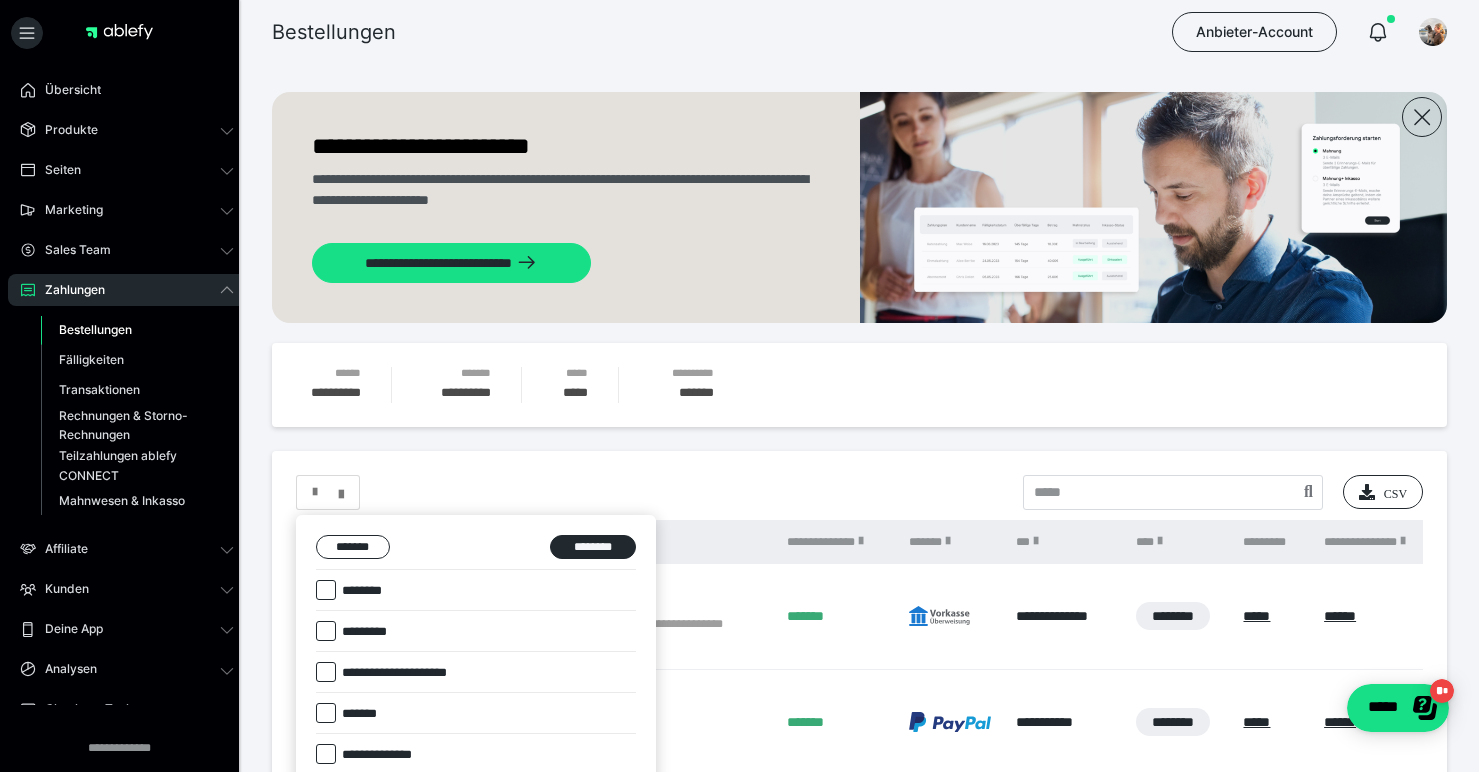 scroll, scrollTop: 117, scrollLeft: 0, axis: vertical 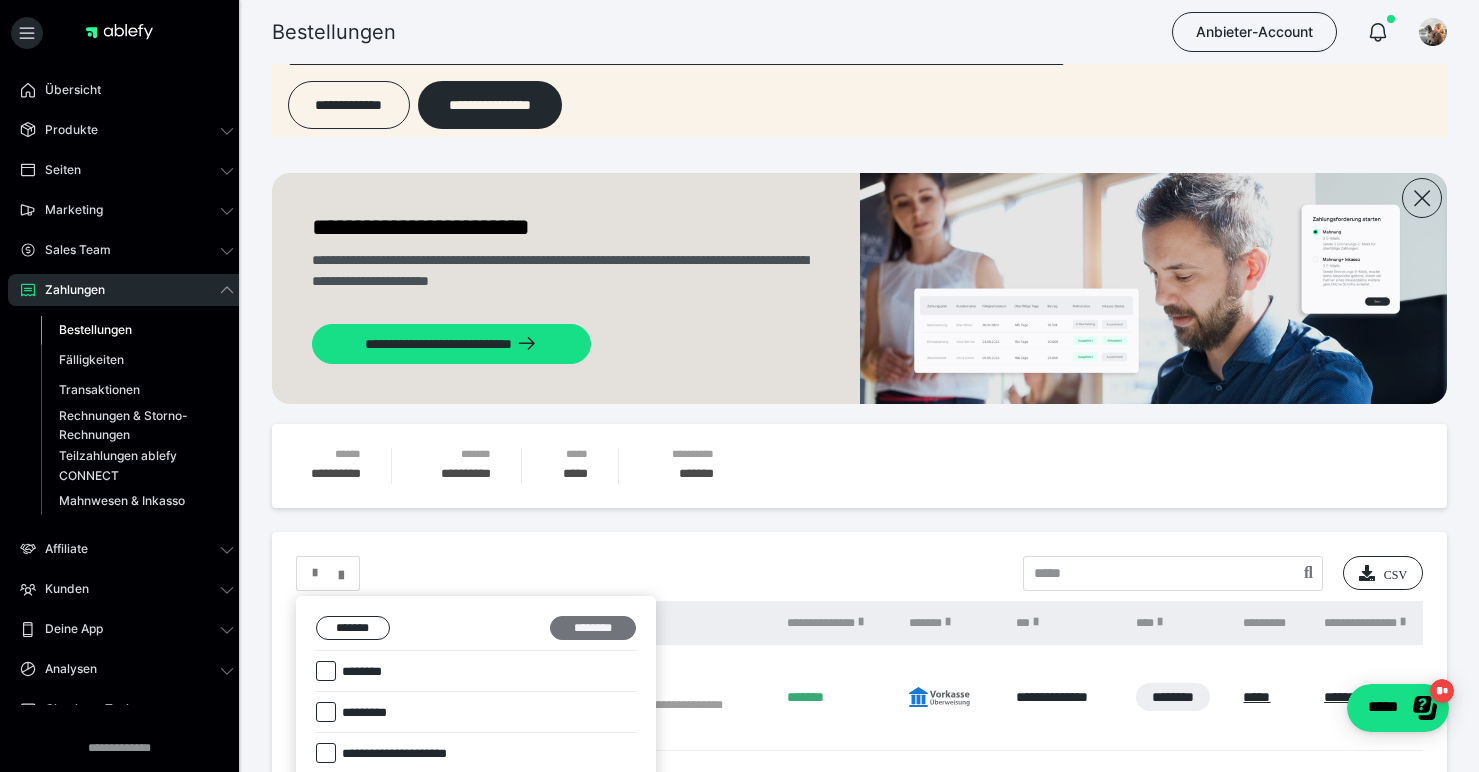 click on "********" at bounding box center (593, 628) 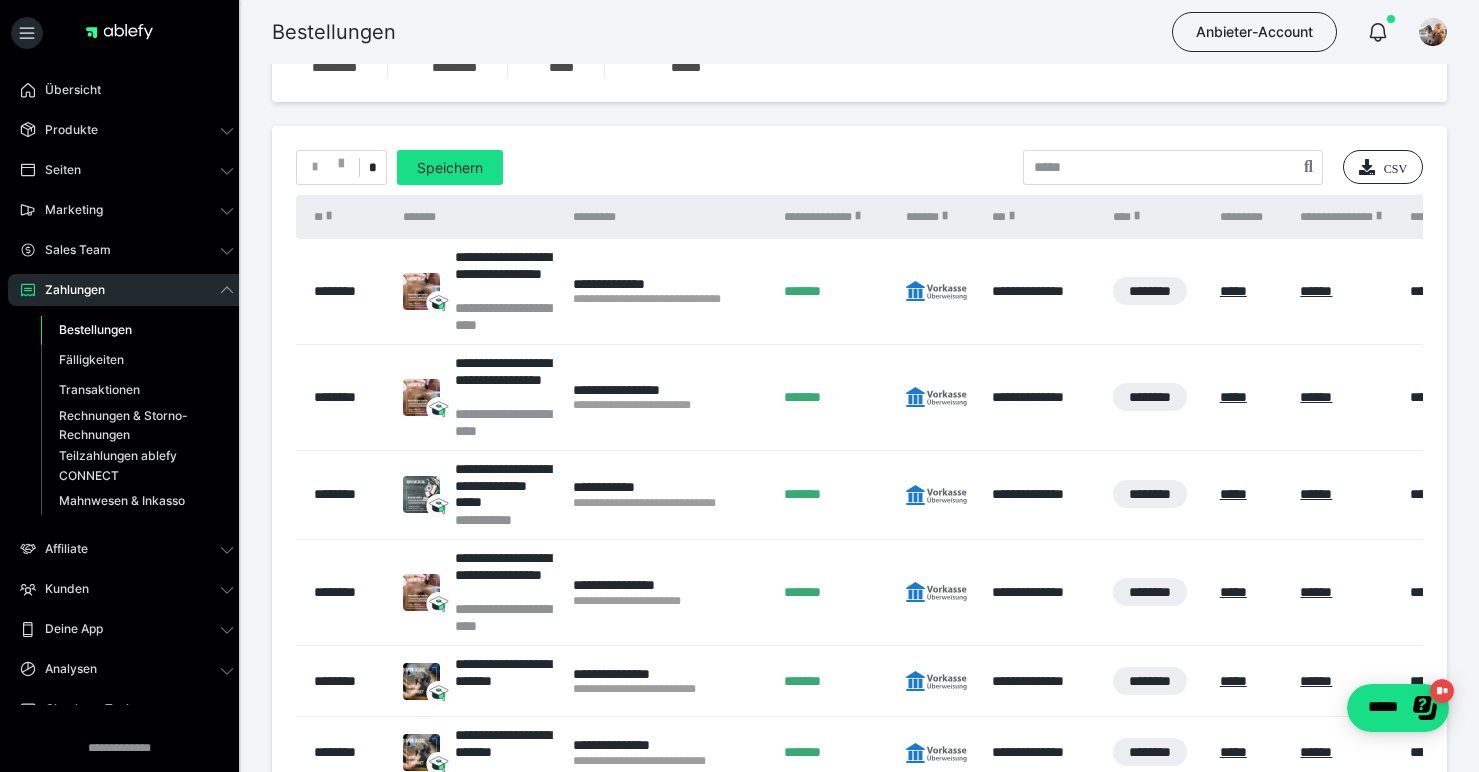 scroll, scrollTop: 488, scrollLeft: 0, axis: vertical 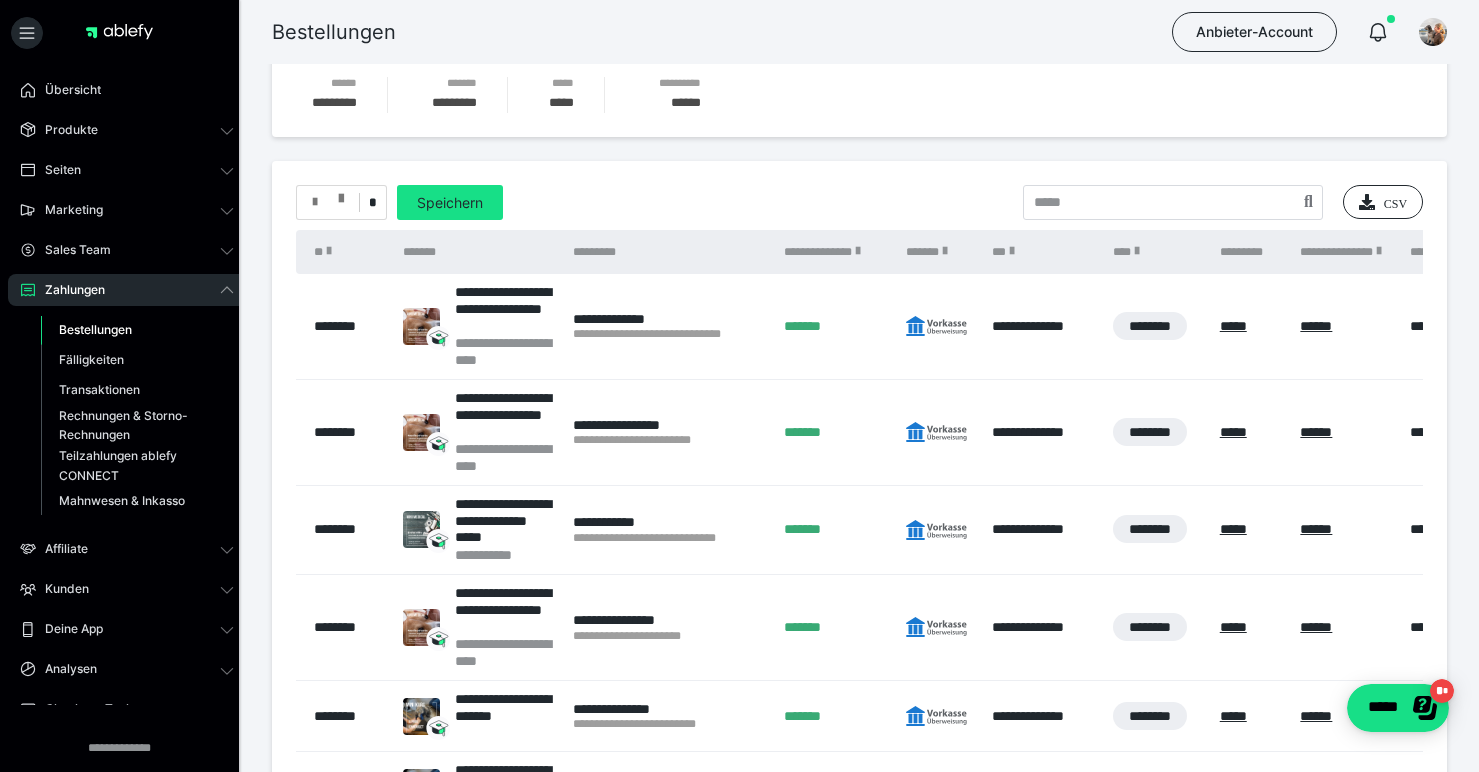 click at bounding box center (328, 202) 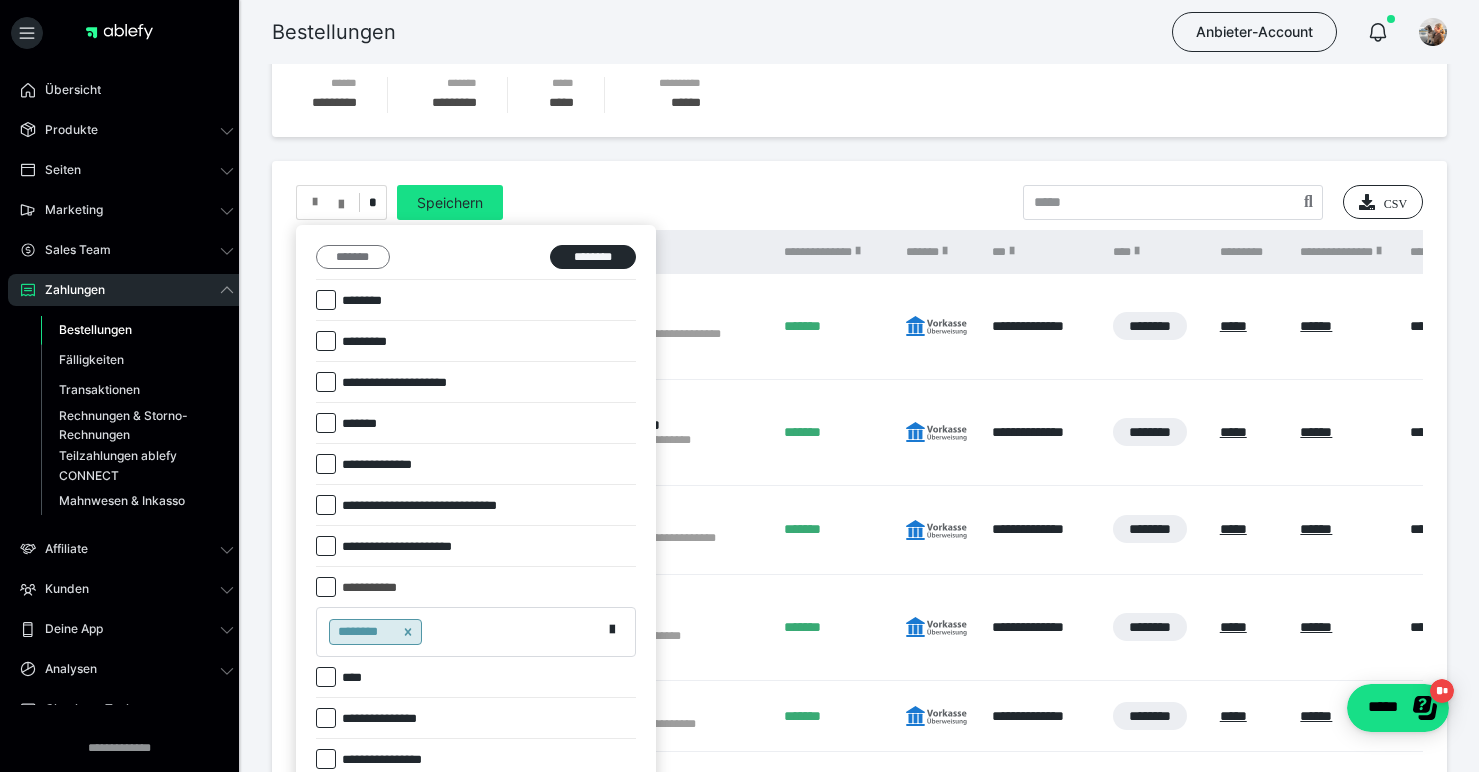 click on "*******" at bounding box center (353, 257) 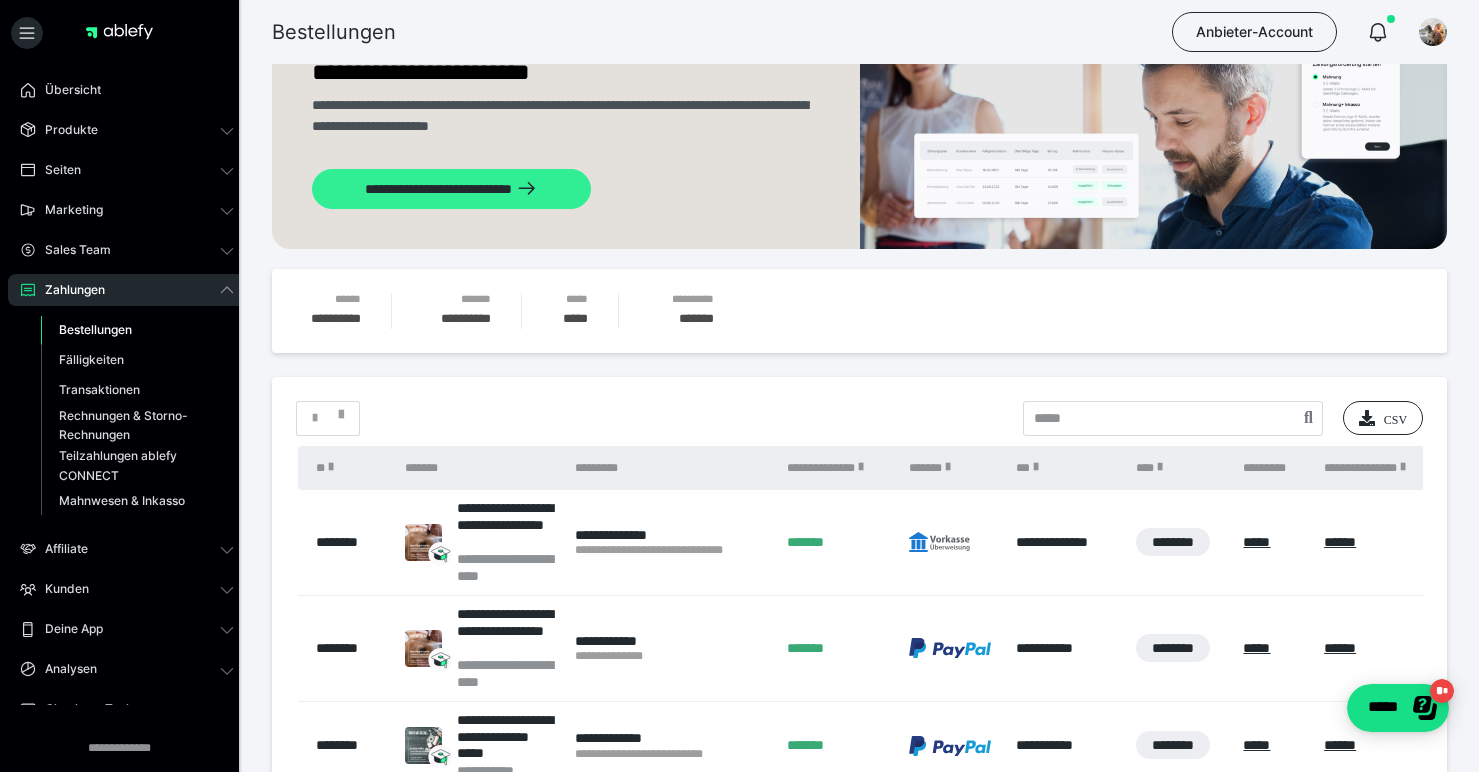 scroll, scrollTop: 304, scrollLeft: 0, axis: vertical 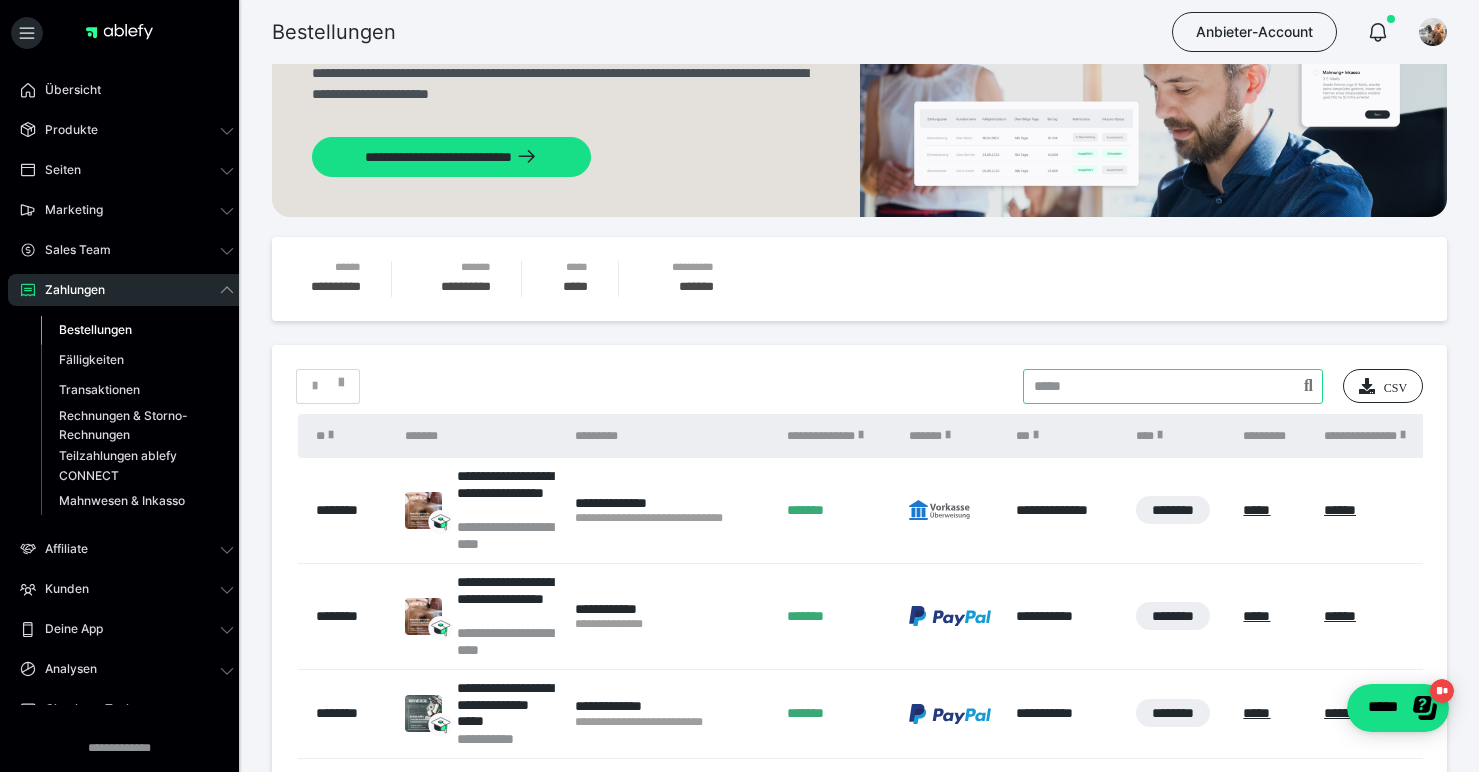 click at bounding box center (1173, 386) 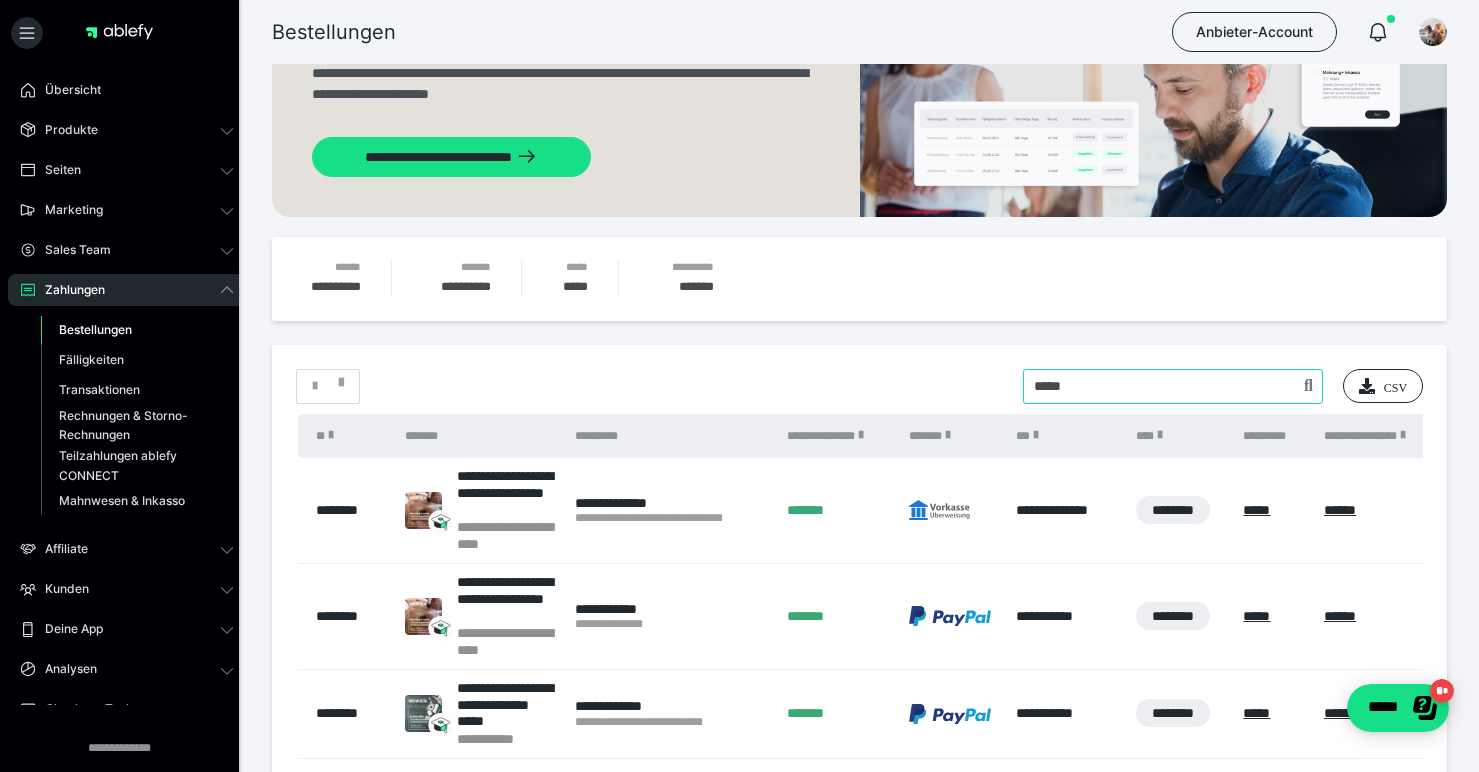 click at bounding box center [1173, 386] 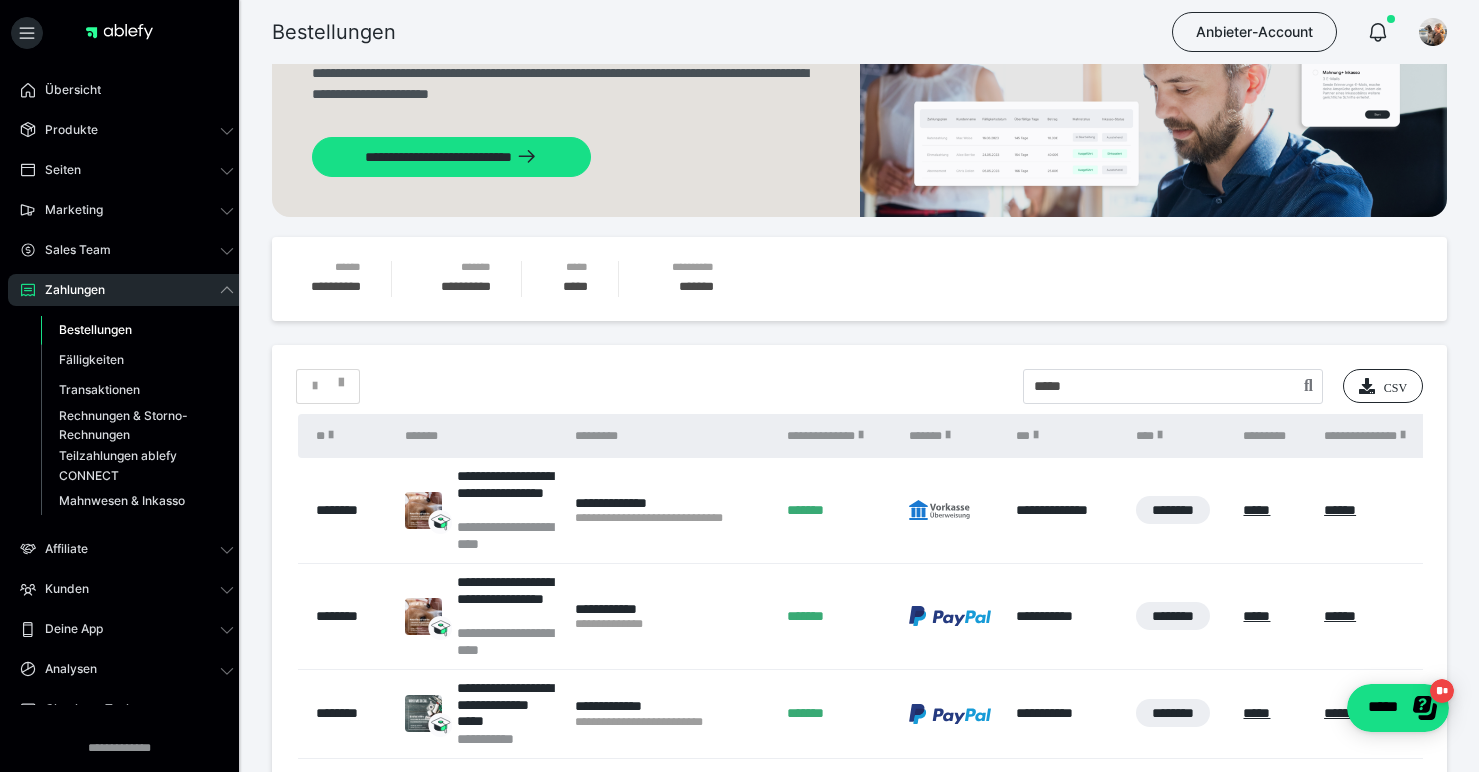 click on "**********" at bounding box center (859, 923) 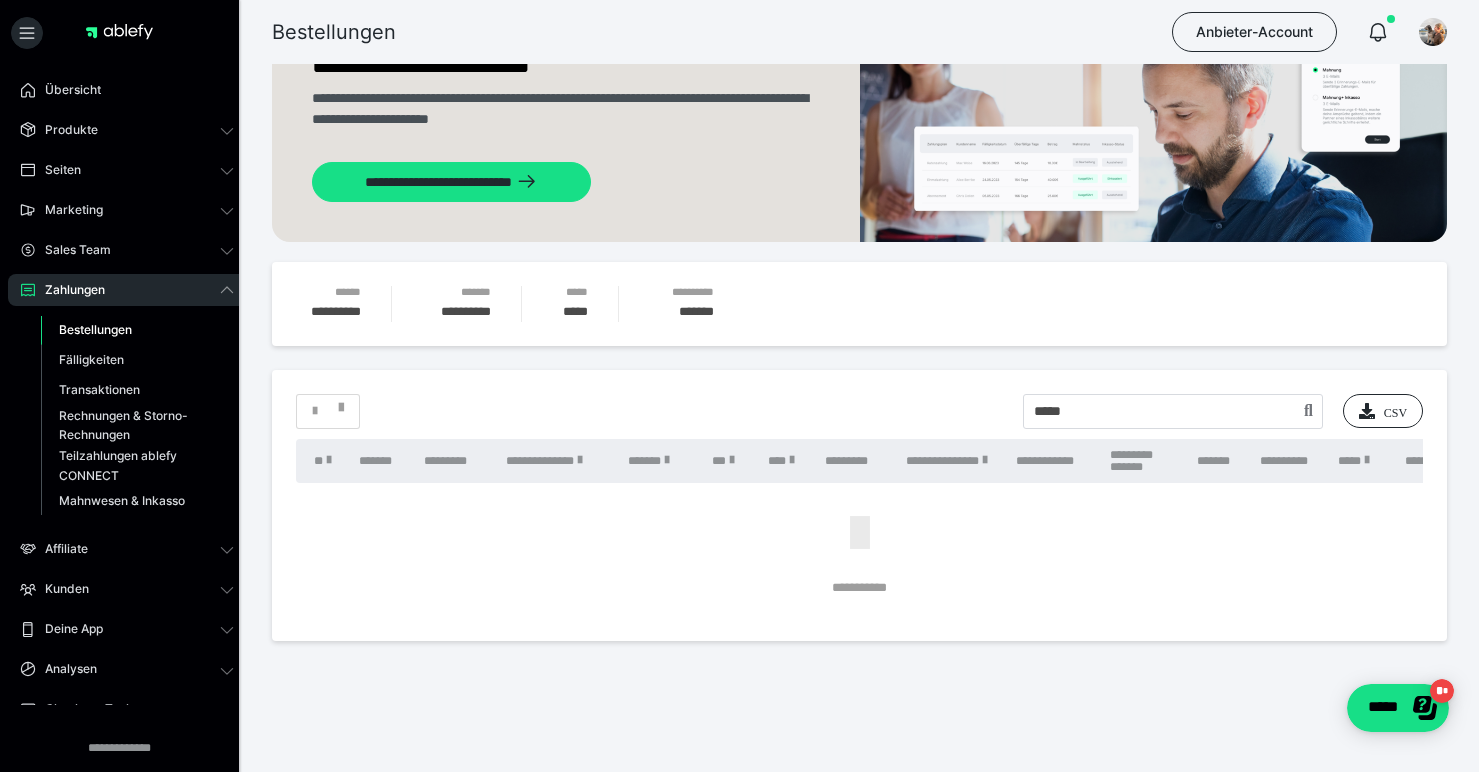 scroll, scrollTop: 279, scrollLeft: 0, axis: vertical 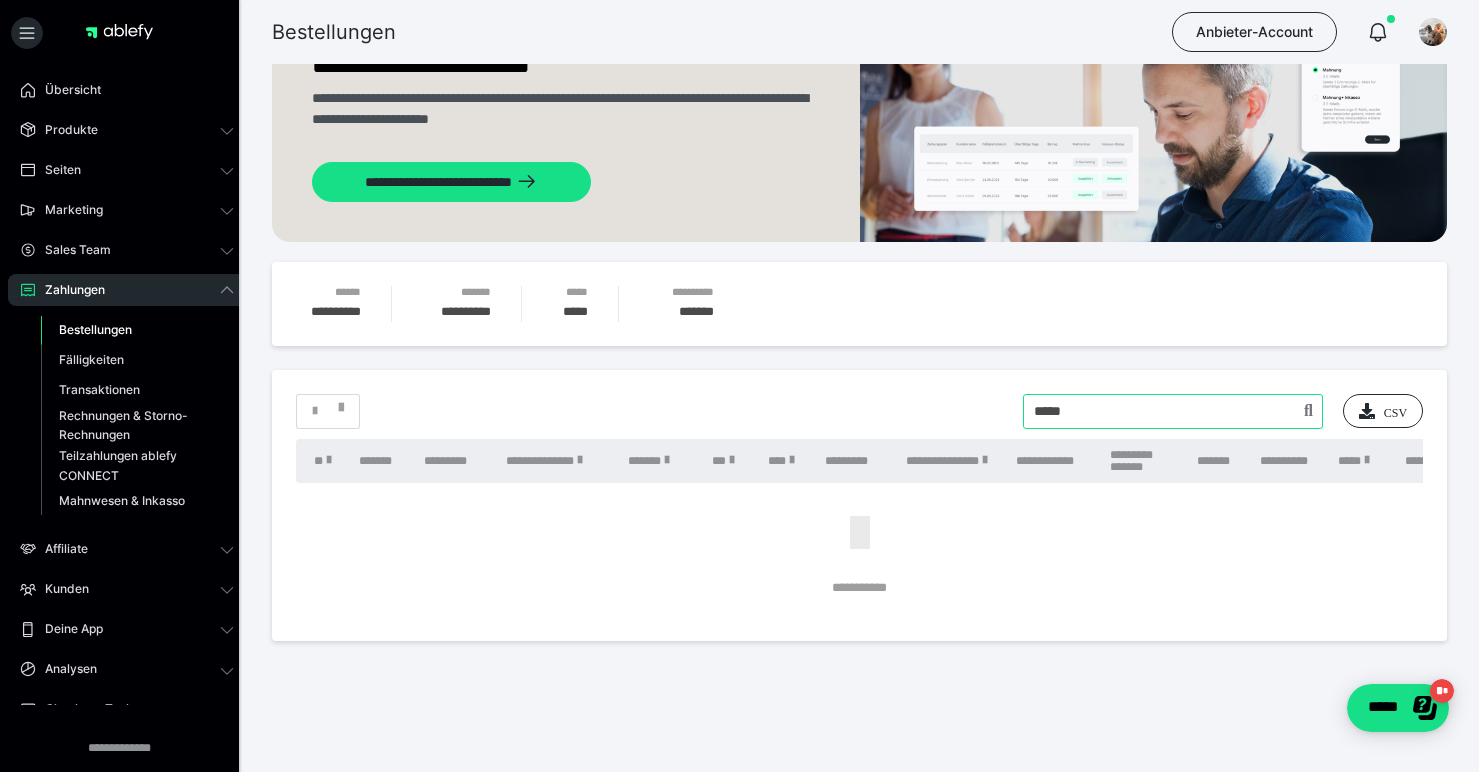 drag, startPoint x: 1084, startPoint y: 412, endPoint x: 1015, endPoint y: 413, distance: 69.00725 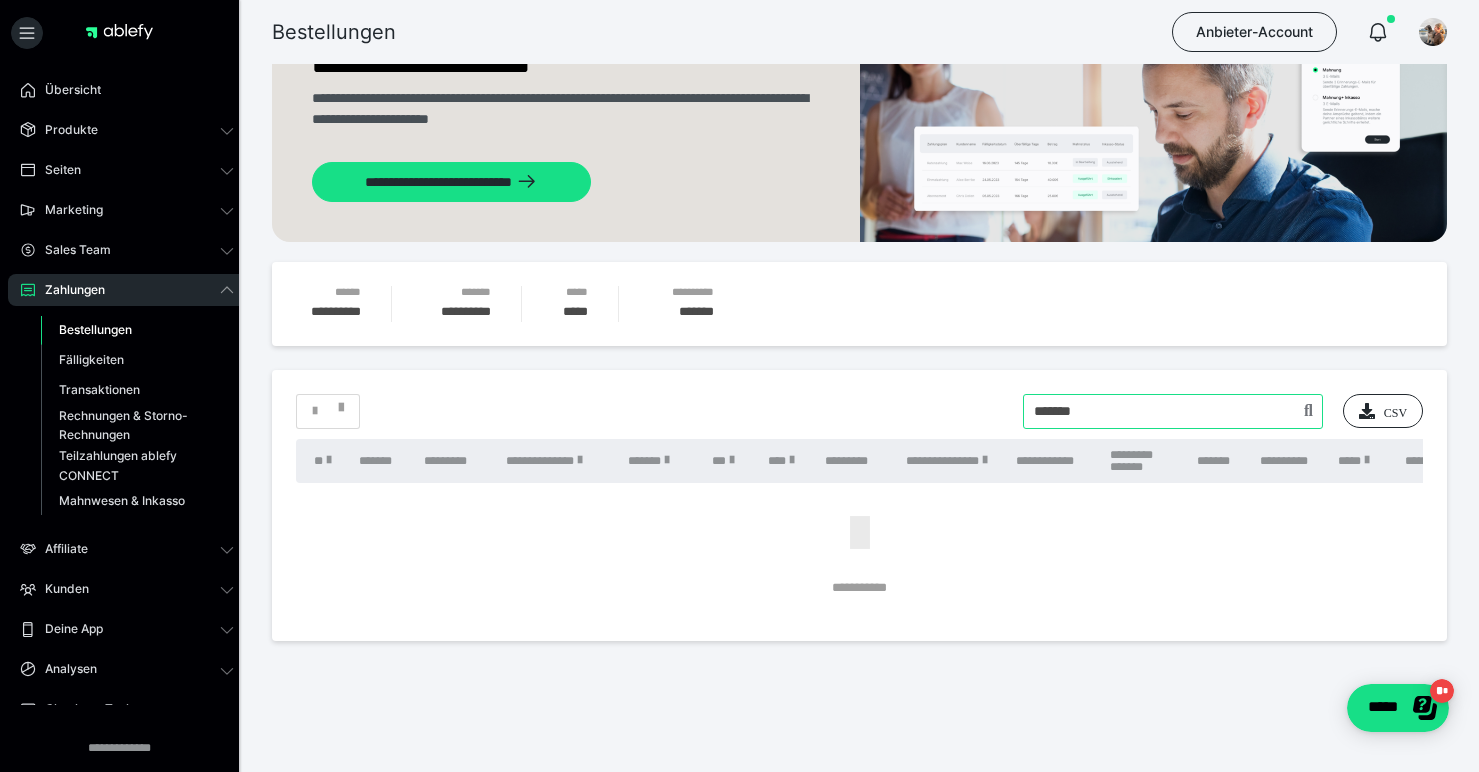 type on "*******" 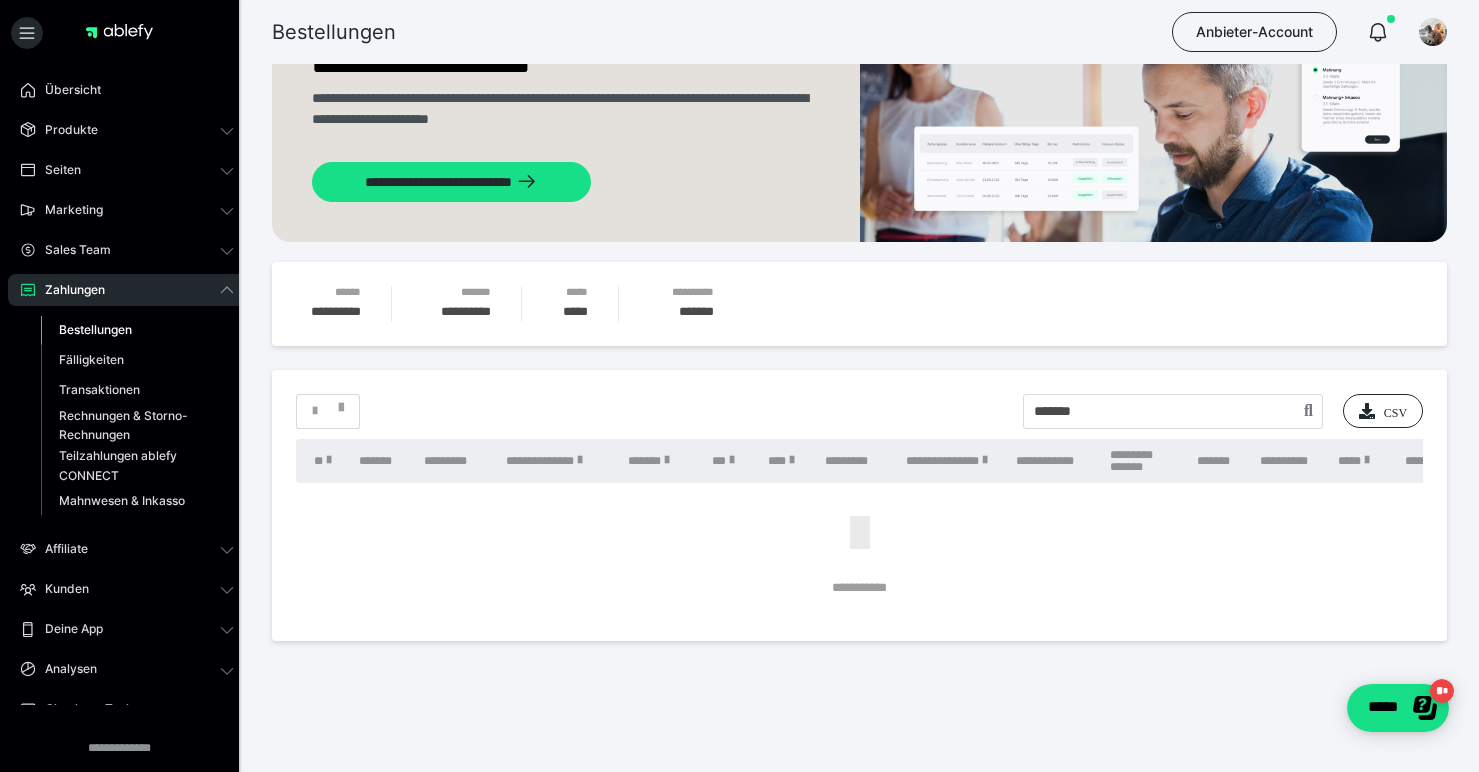 scroll, scrollTop: 145, scrollLeft: 0, axis: vertical 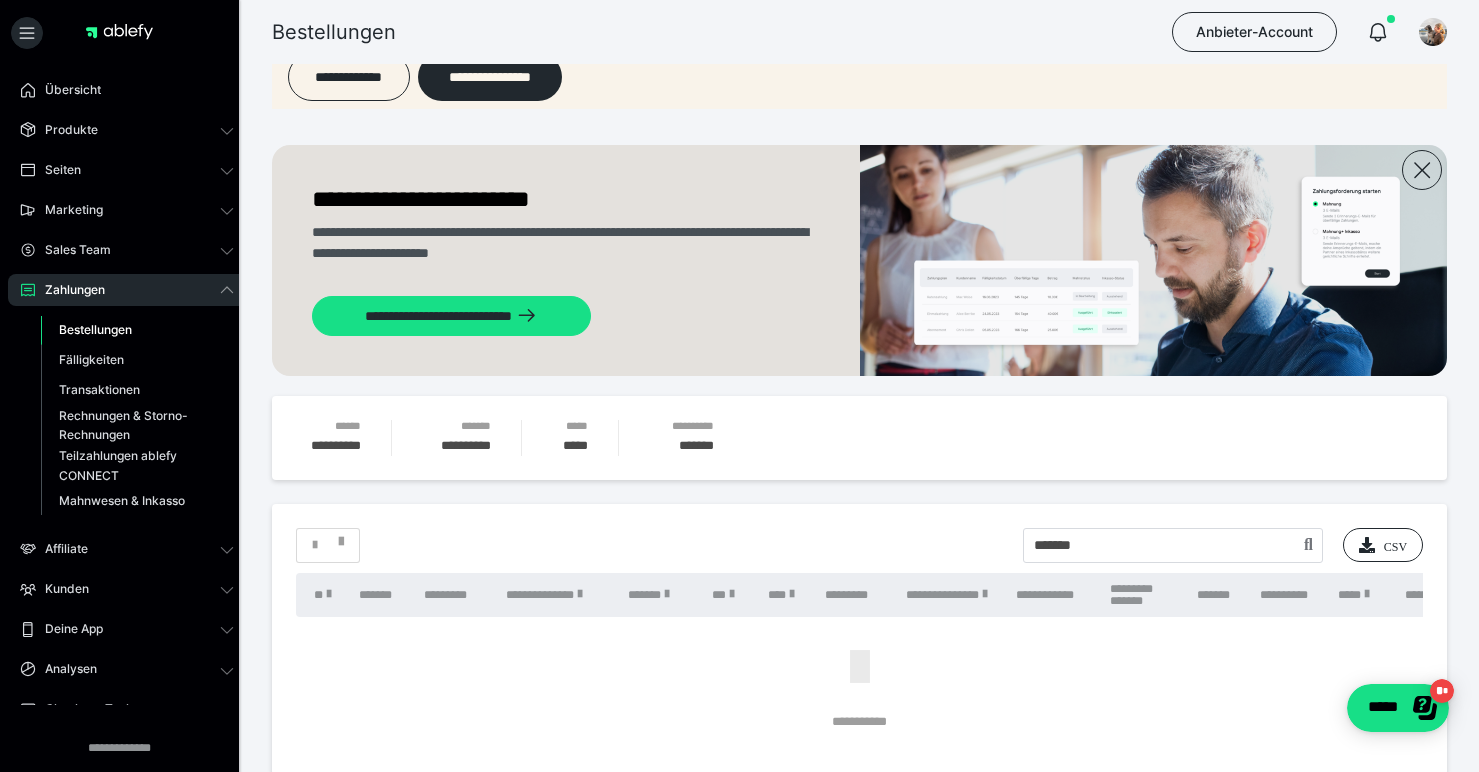 click on "**********" at bounding box center (859, 407) 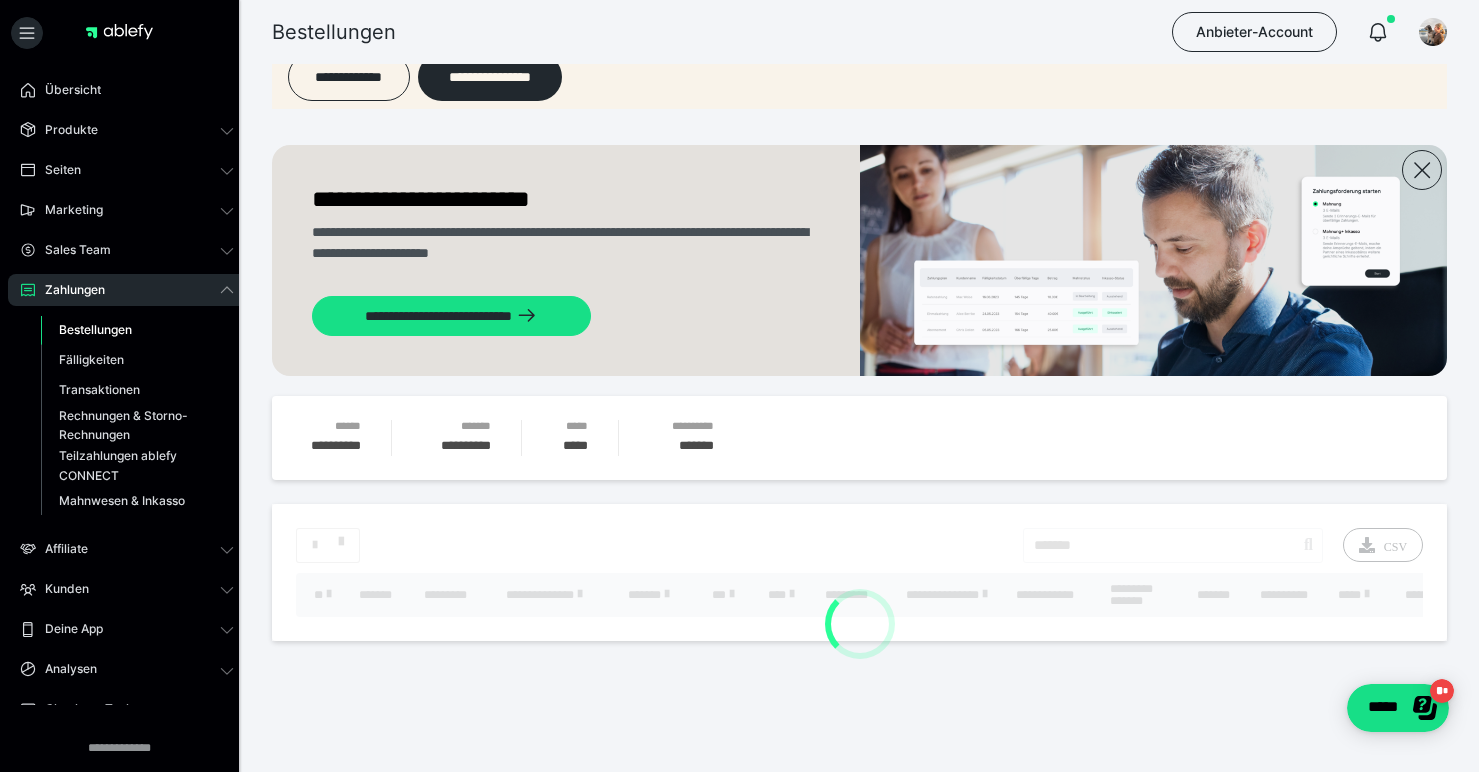 scroll, scrollTop: 279, scrollLeft: 0, axis: vertical 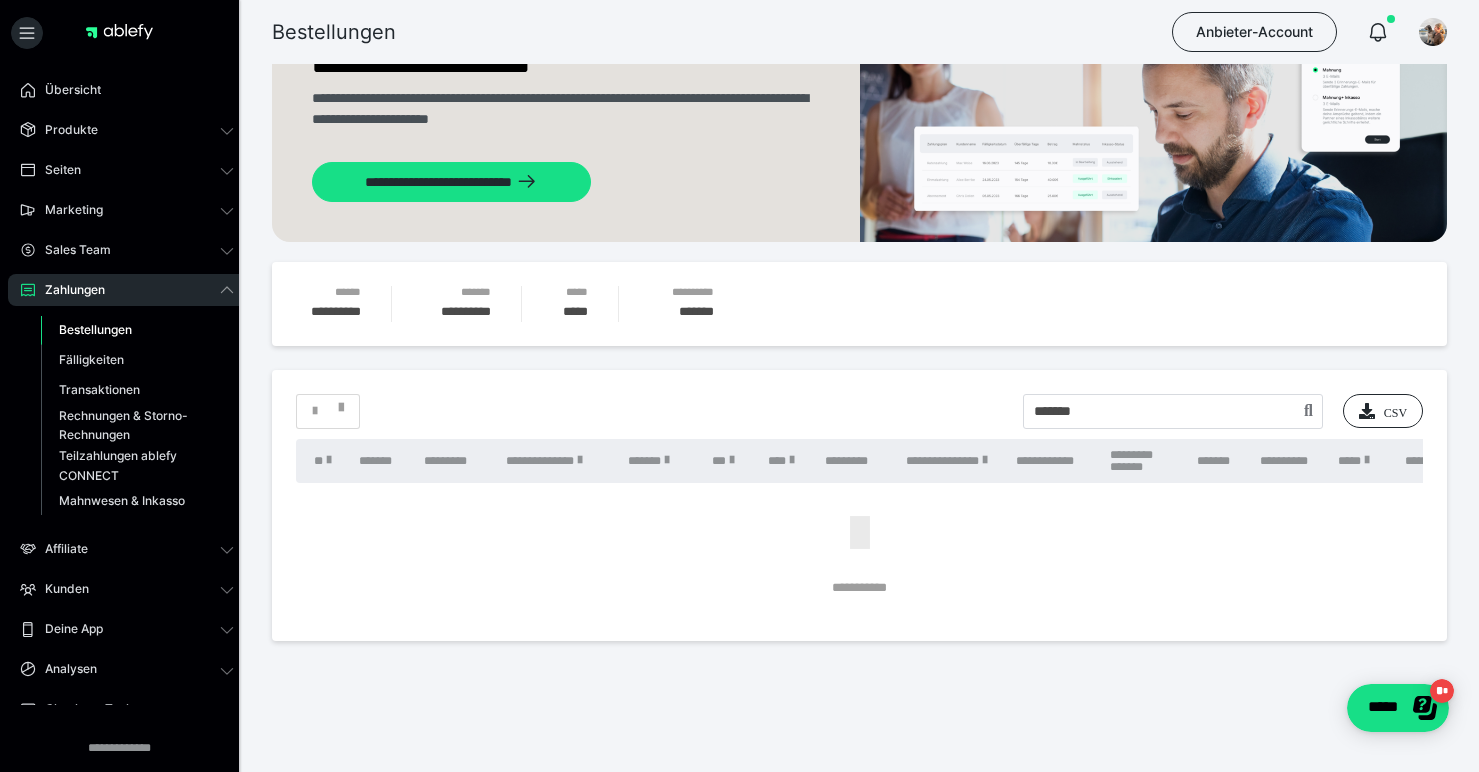 click on "Bestellungen" at bounding box center [95, 329] 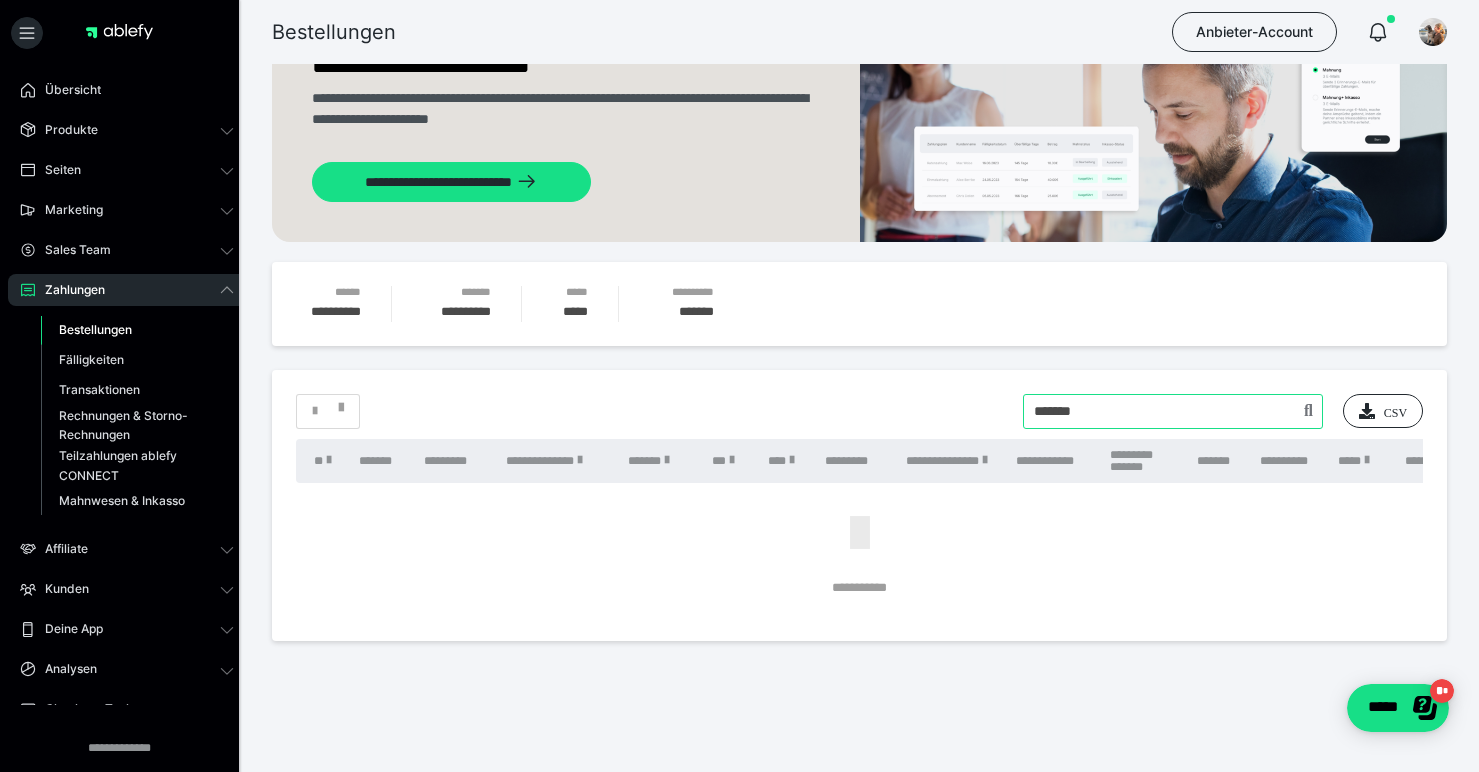 drag, startPoint x: 1094, startPoint y: 412, endPoint x: 990, endPoint y: 408, distance: 104.0769 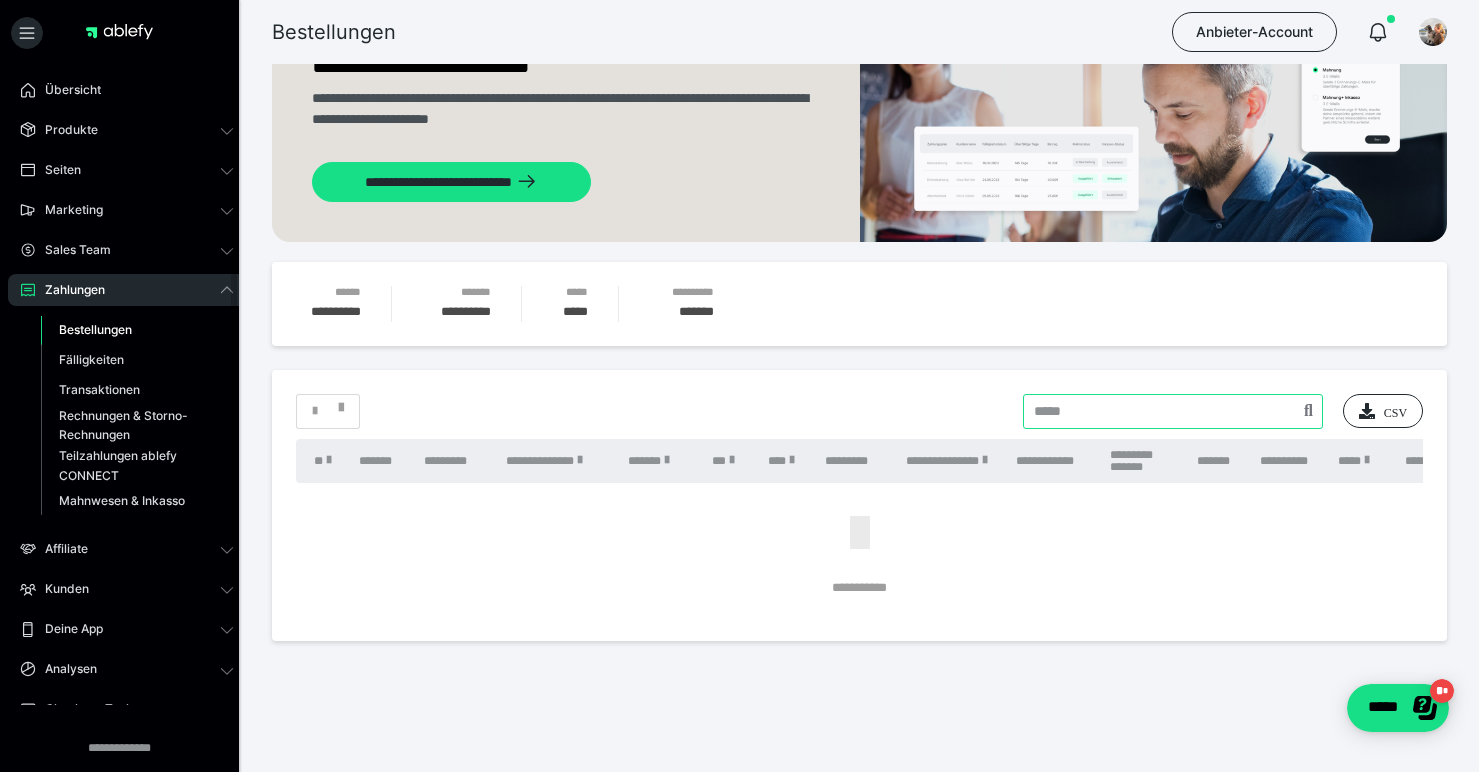 type 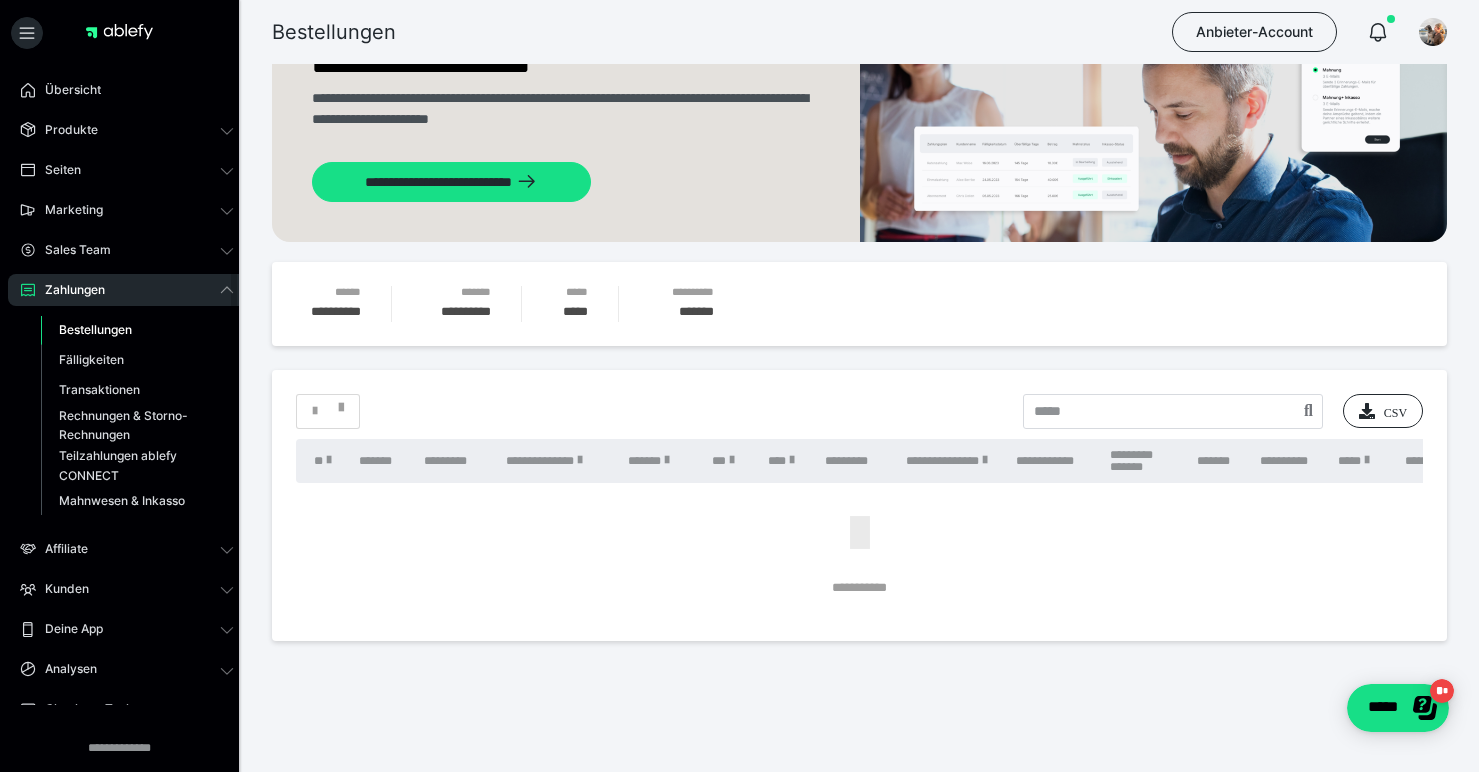 click on "Bestellungen" at bounding box center (137, 330) 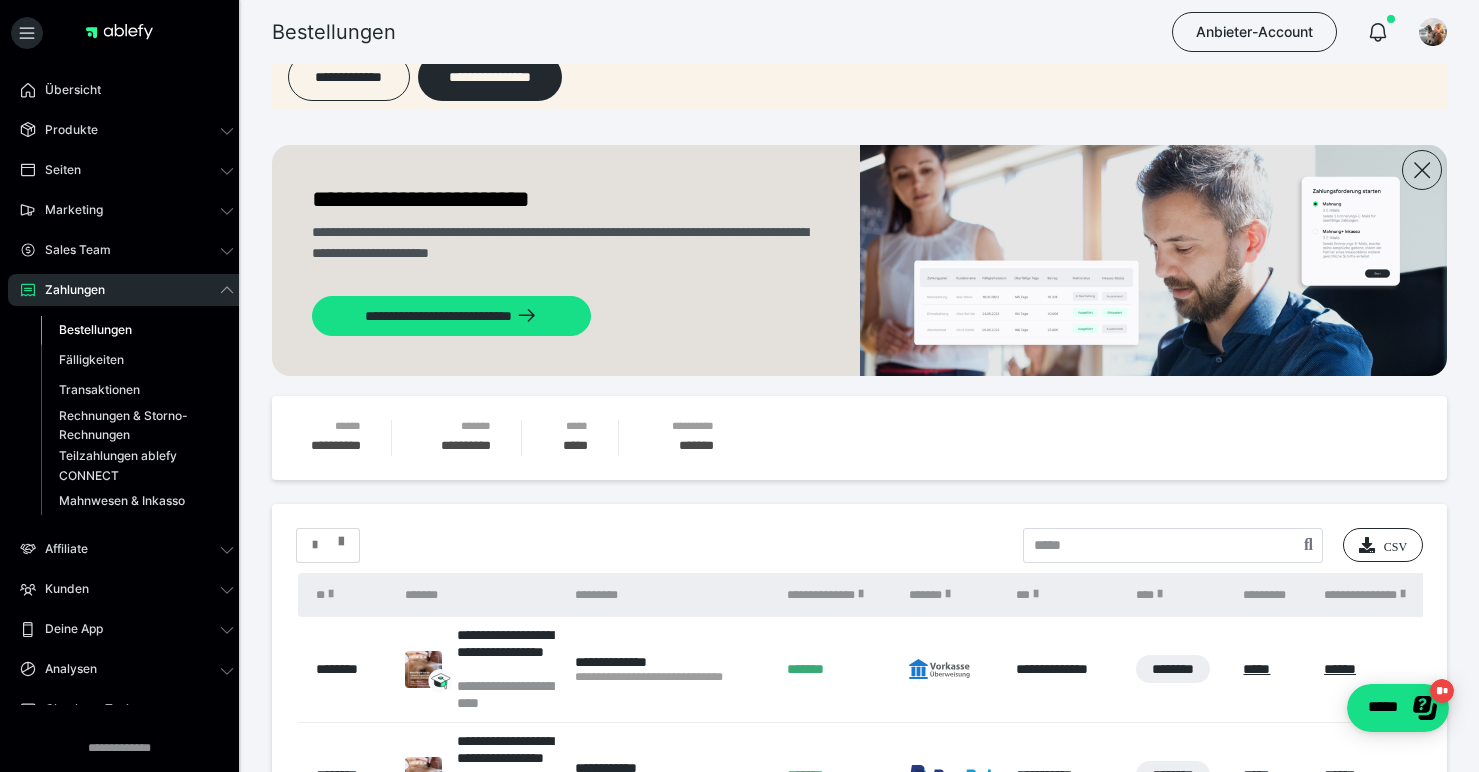 click at bounding box center (328, 545) 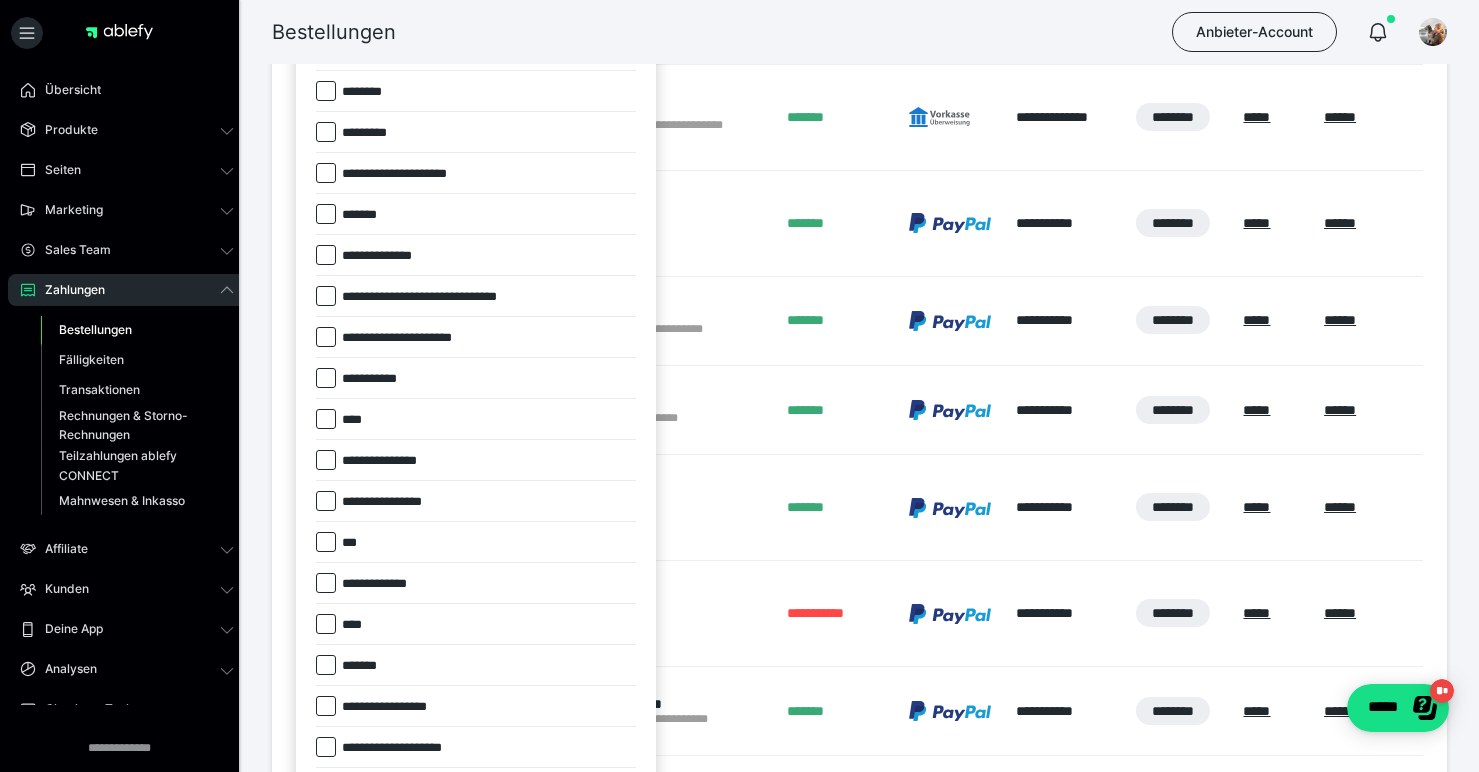 scroll, scrollTop: 701, scrollLeft: 0, axis: vertical 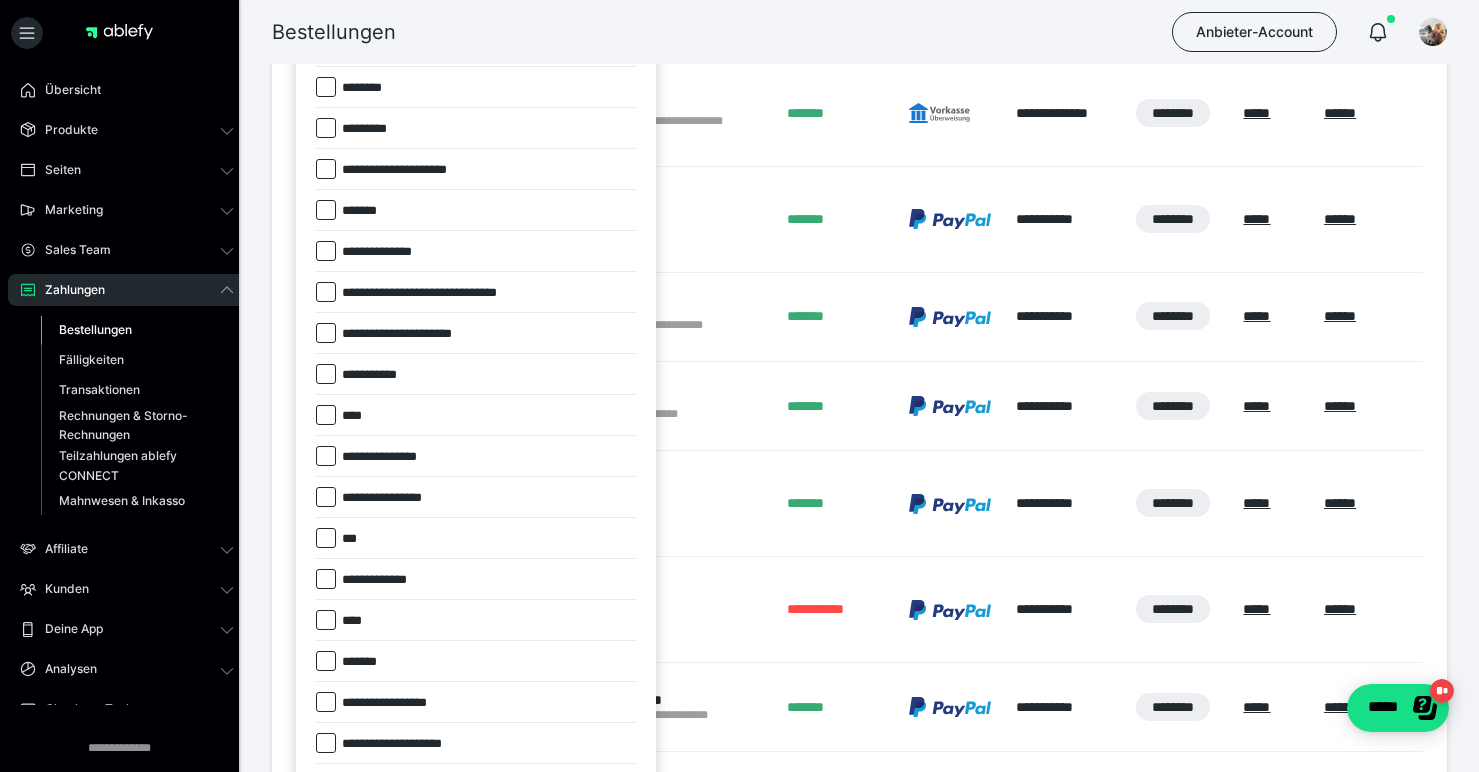 click at bounding box center (326, 661) 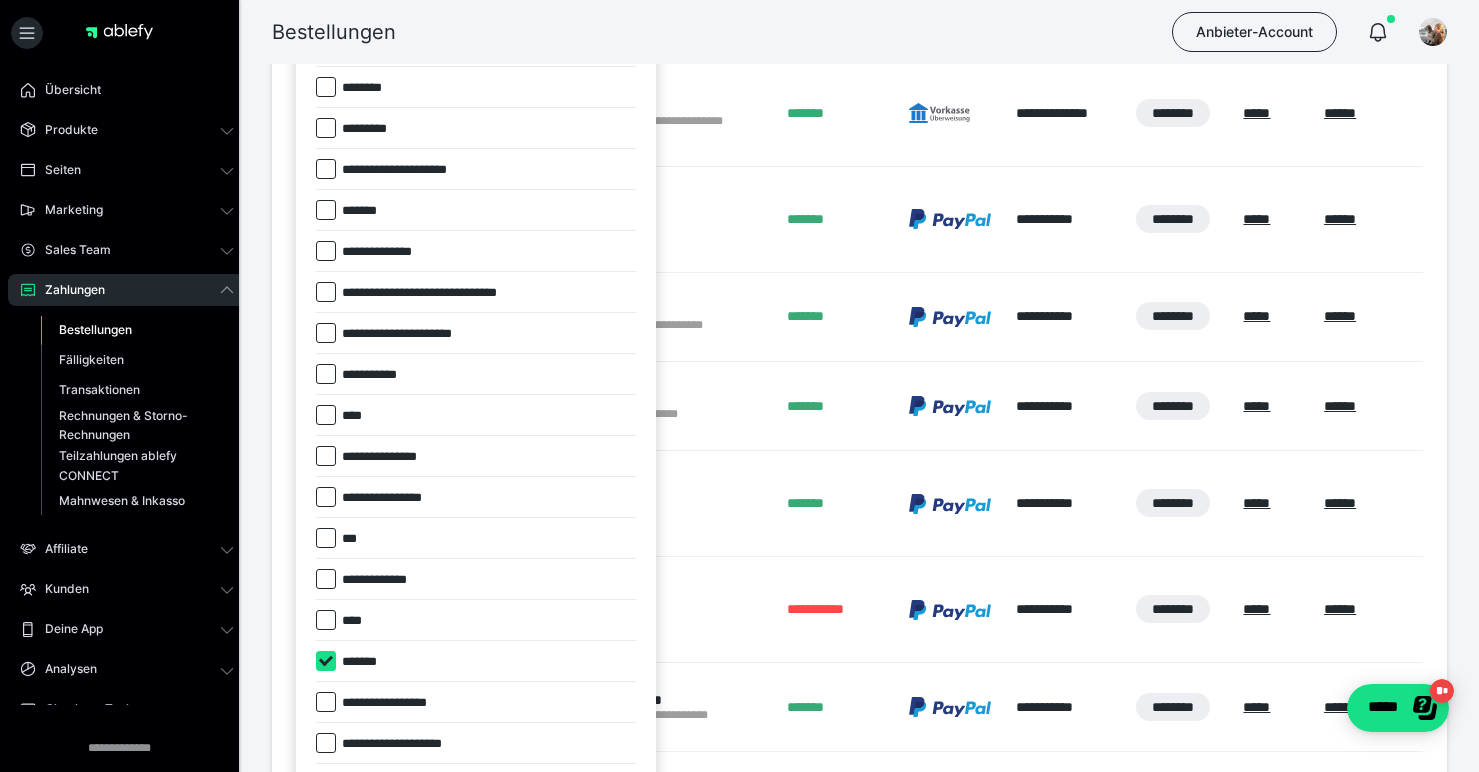 checkbox on "****" 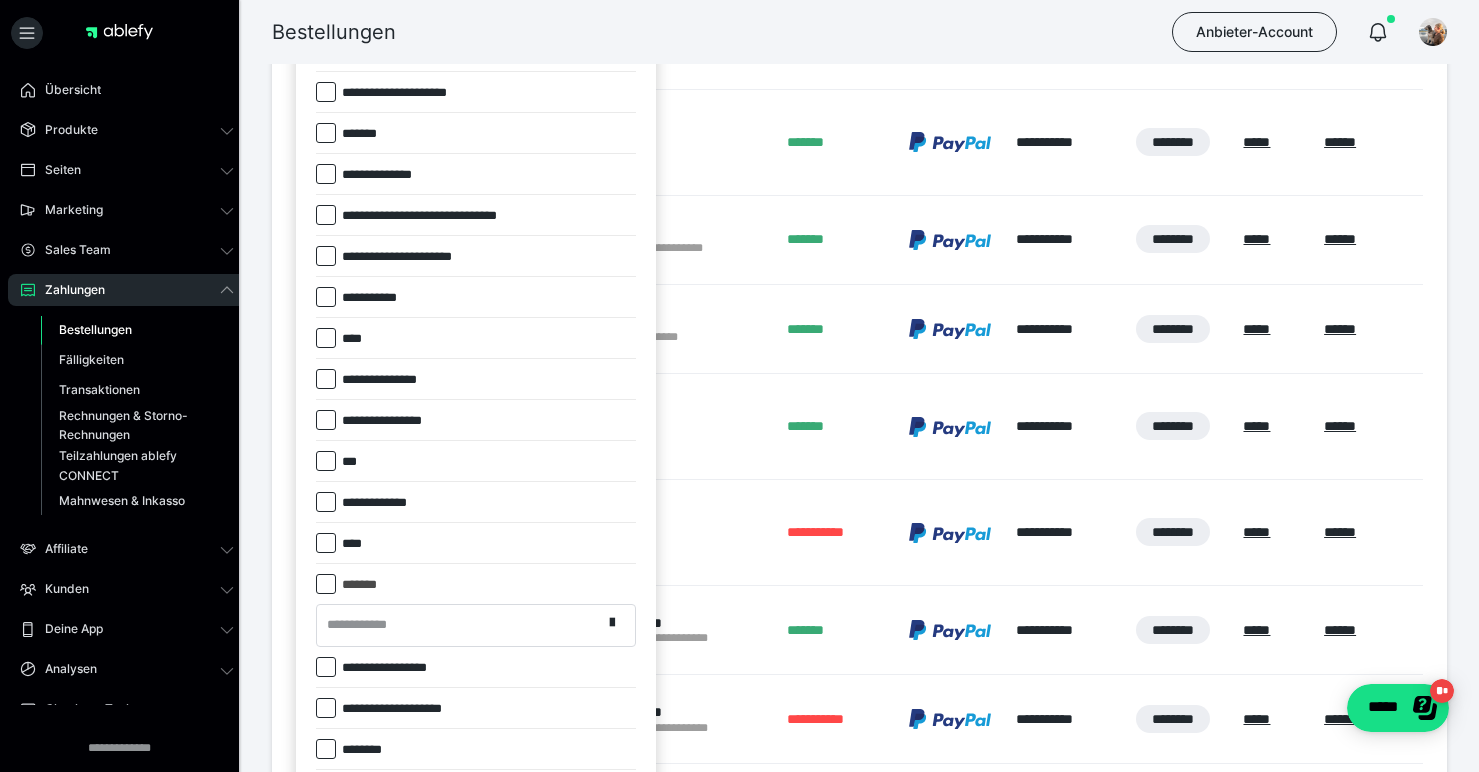 scroll, scrollTop: 832, scrollLeft: 0, axis: vertical 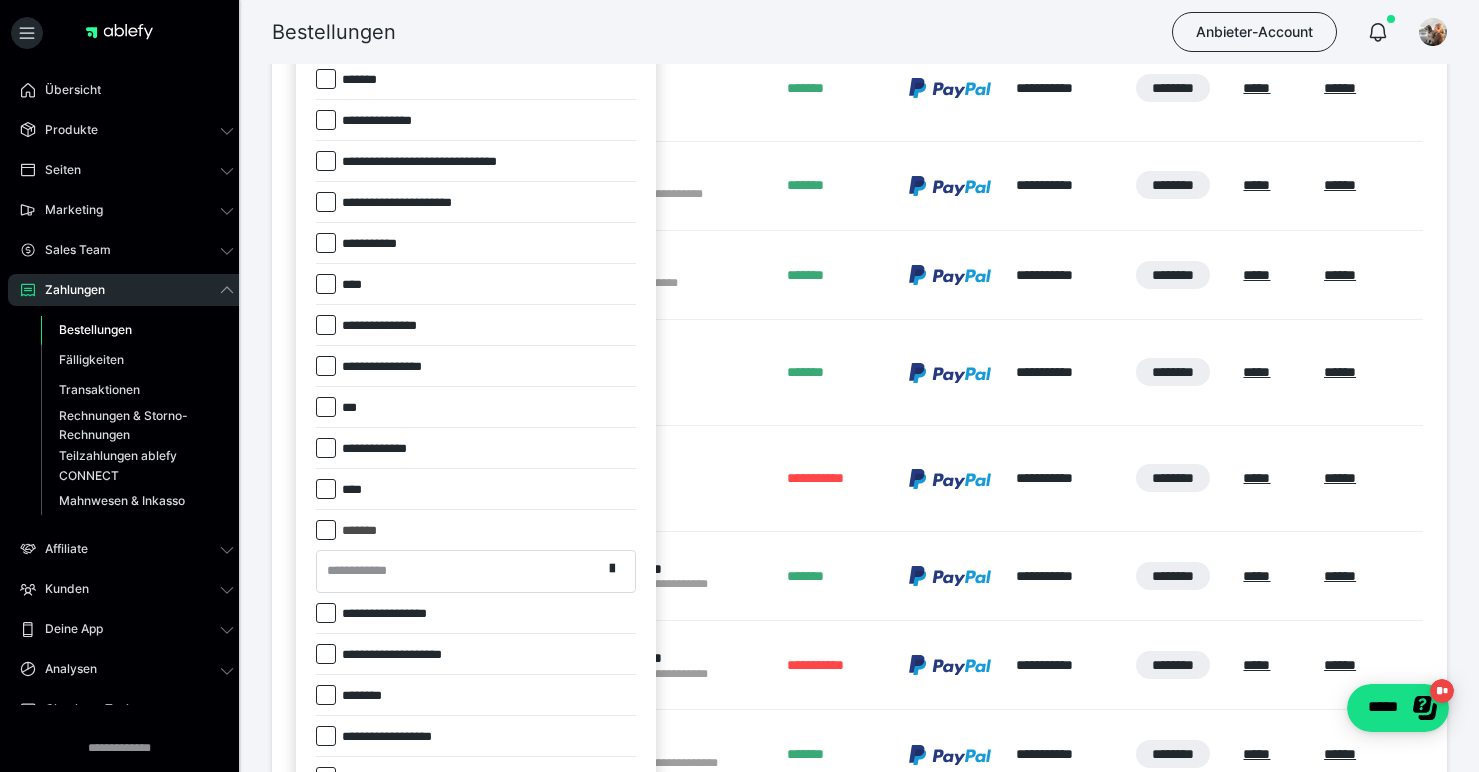 click on "**********" at bounding box center (459, 571) 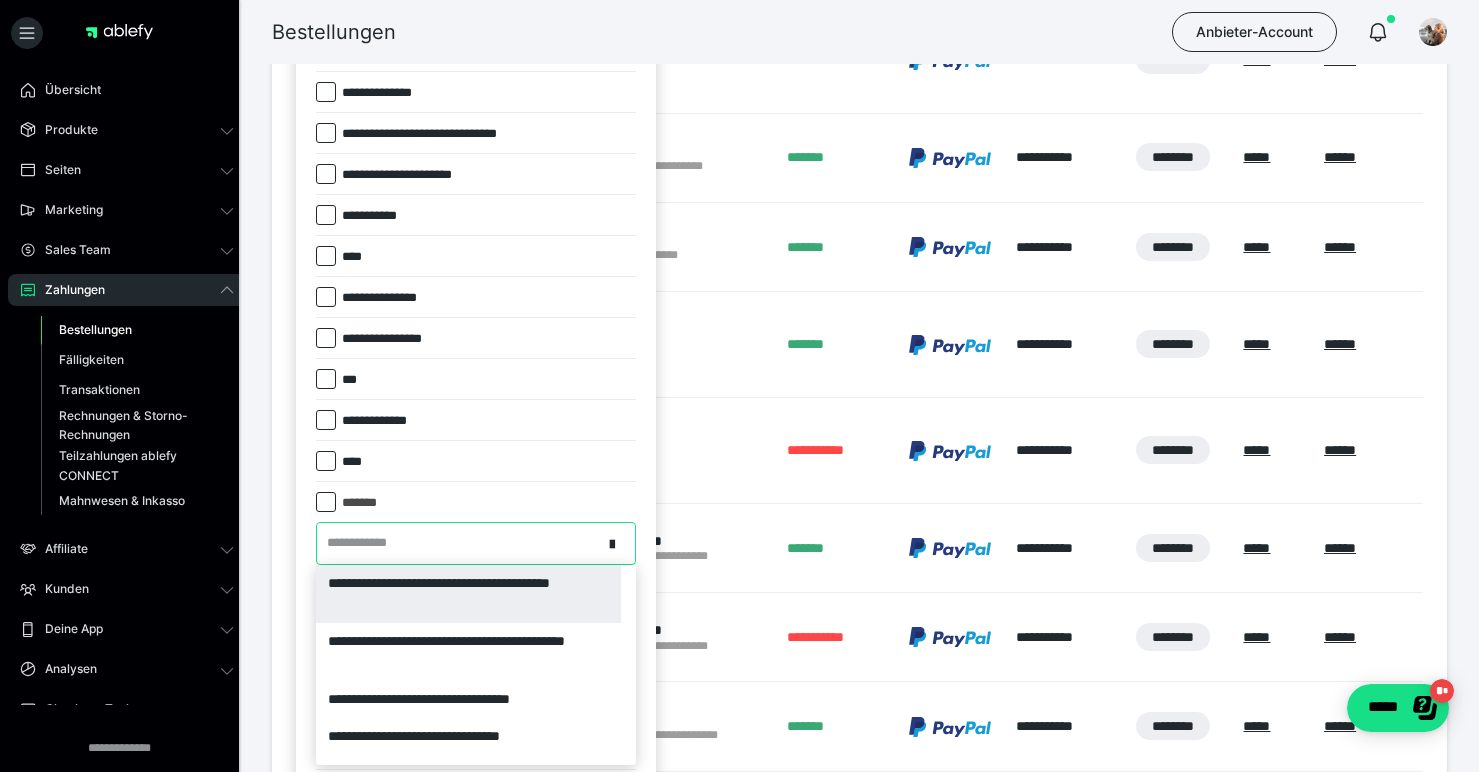 scroll, scrollTop: 861, scrollLeft: 0, axis: vertical 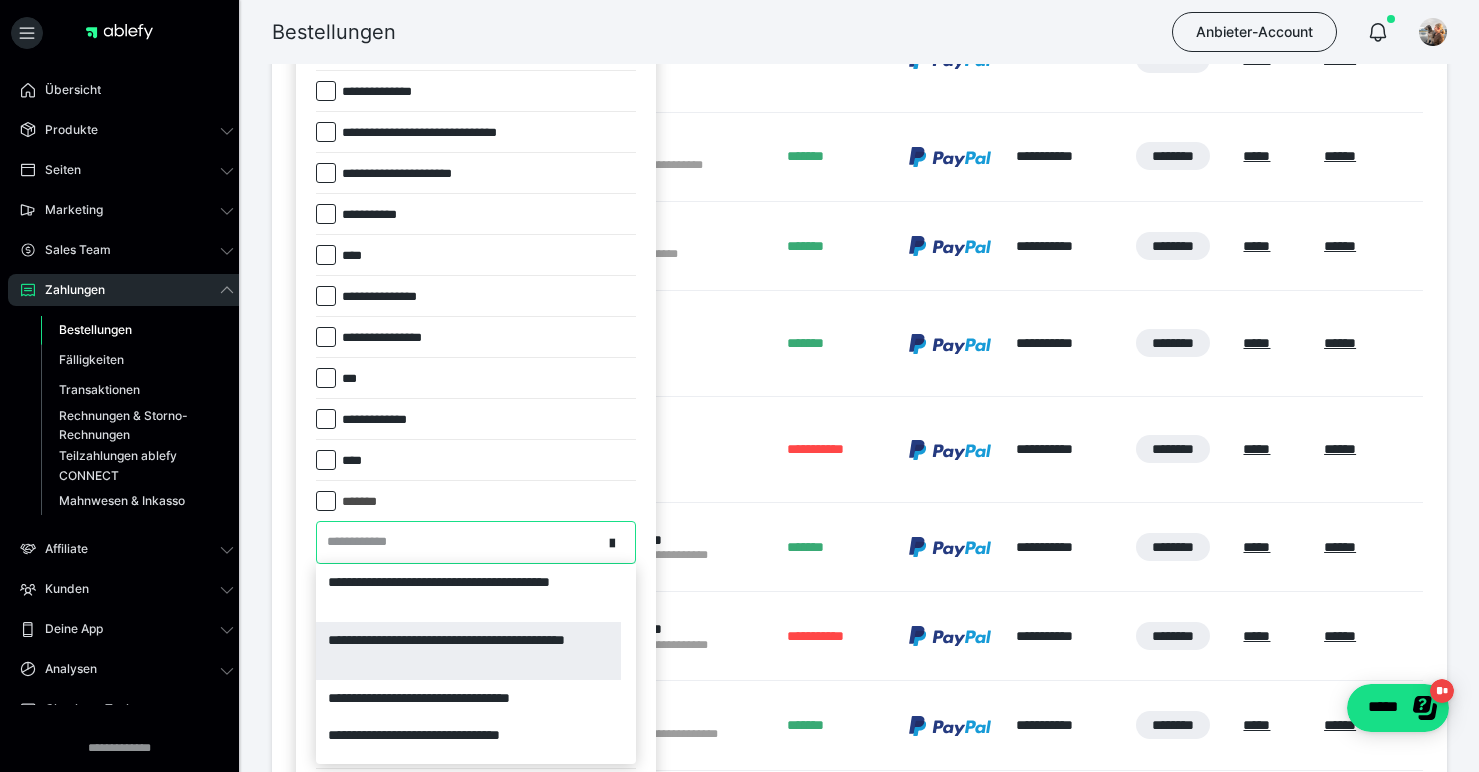 click on "**********" at bounding box center (468, 651) 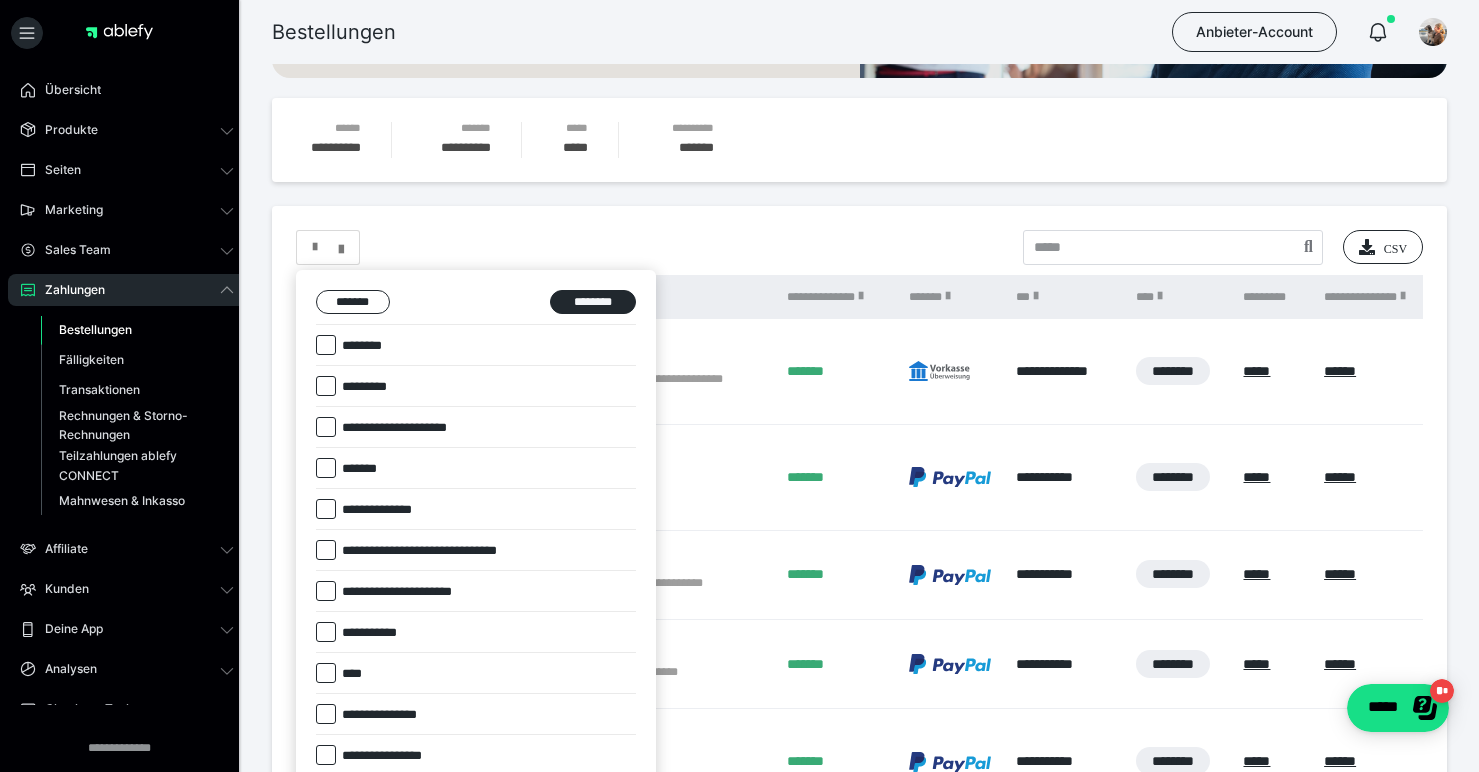 scroll, scrollTop: 283, scrollLeft: 0, axis: vertical 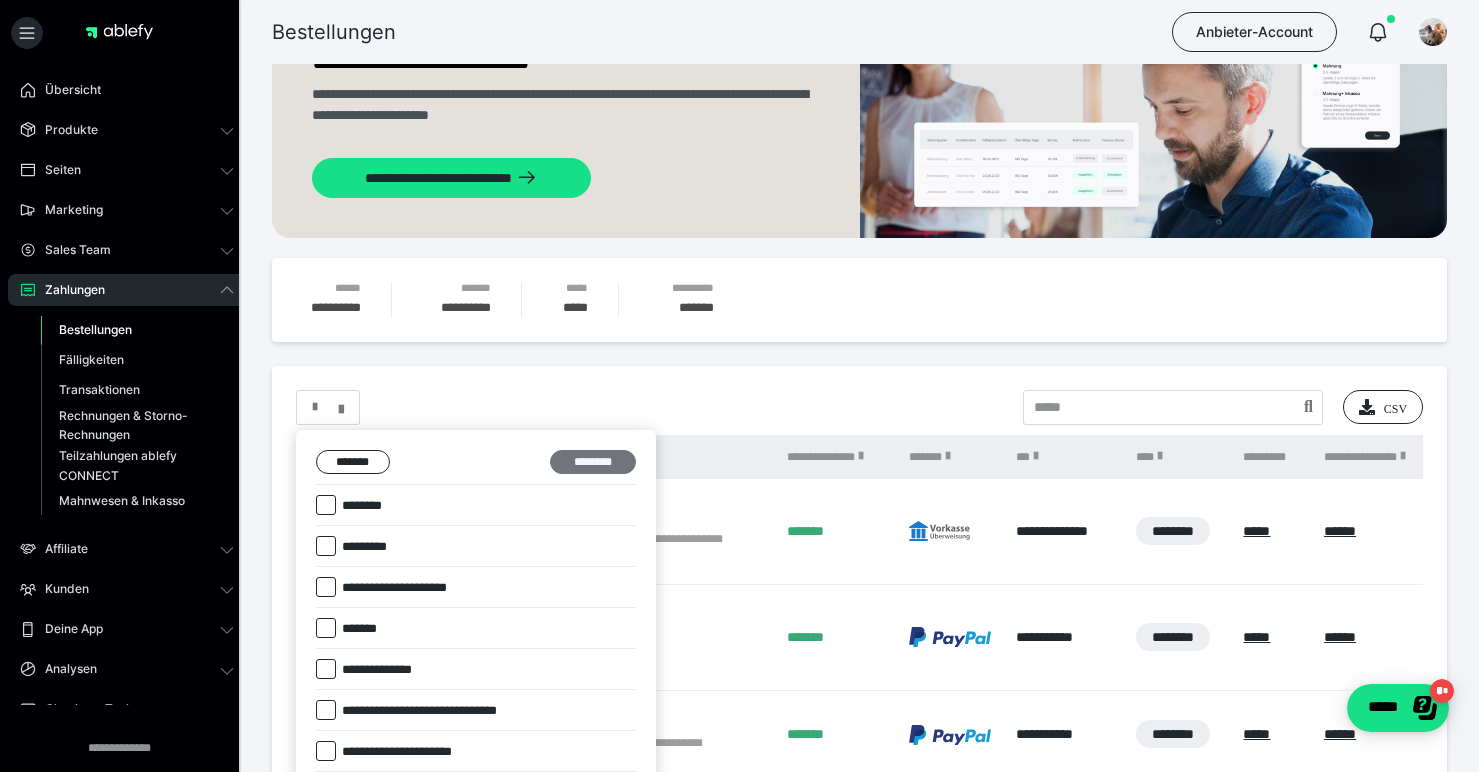click on "********" at bounding box center [593, 462] 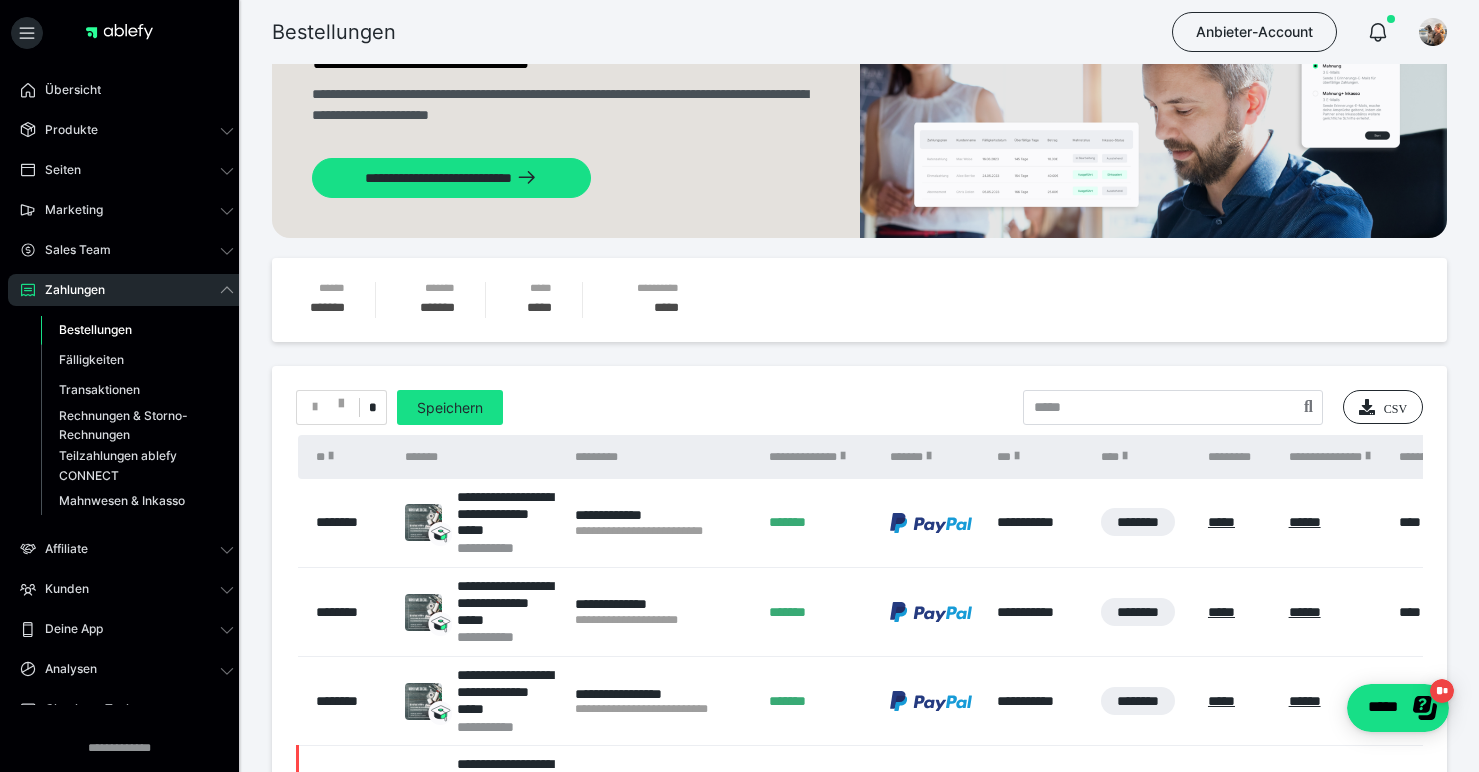 scroll, scrollTop: 0, scrollLeft: 0, axis: both 